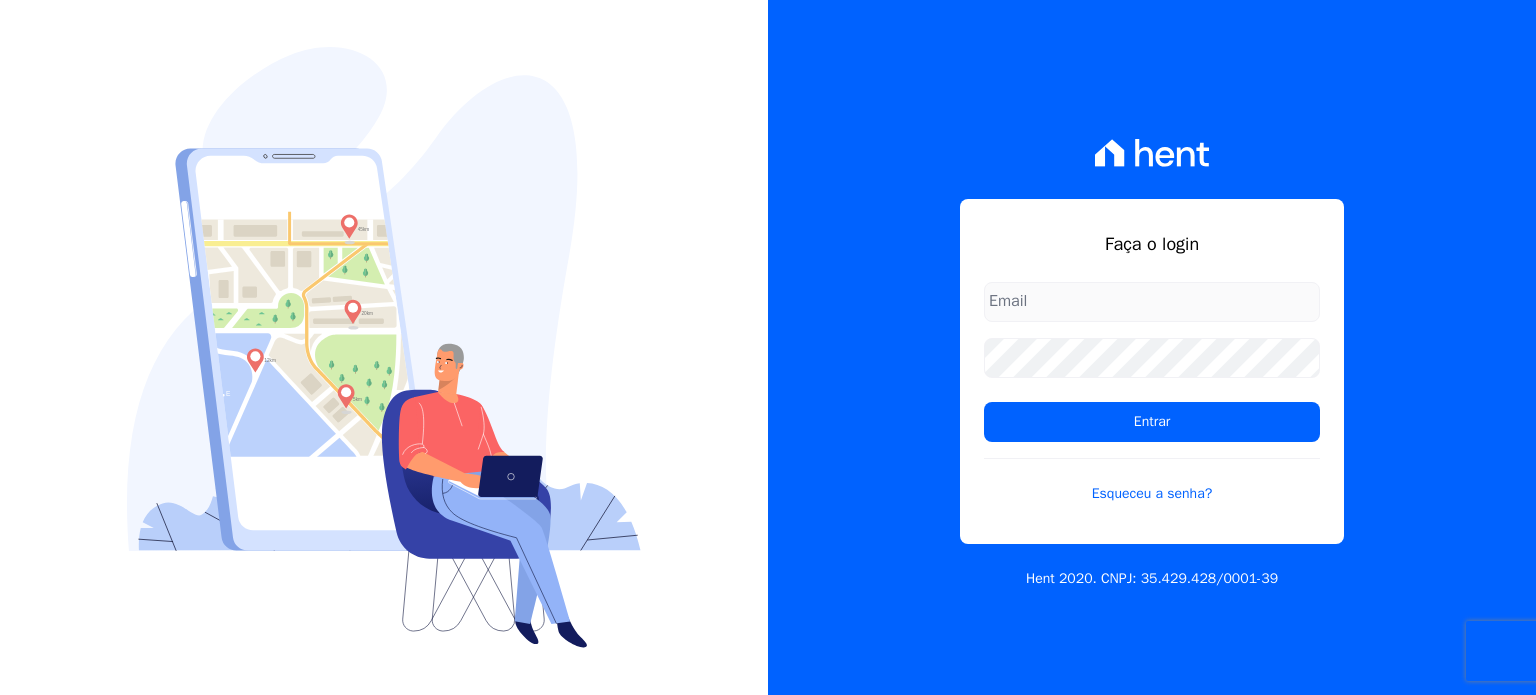 scroll, scrollTop: 0, scrollLeft: 0, axis: both 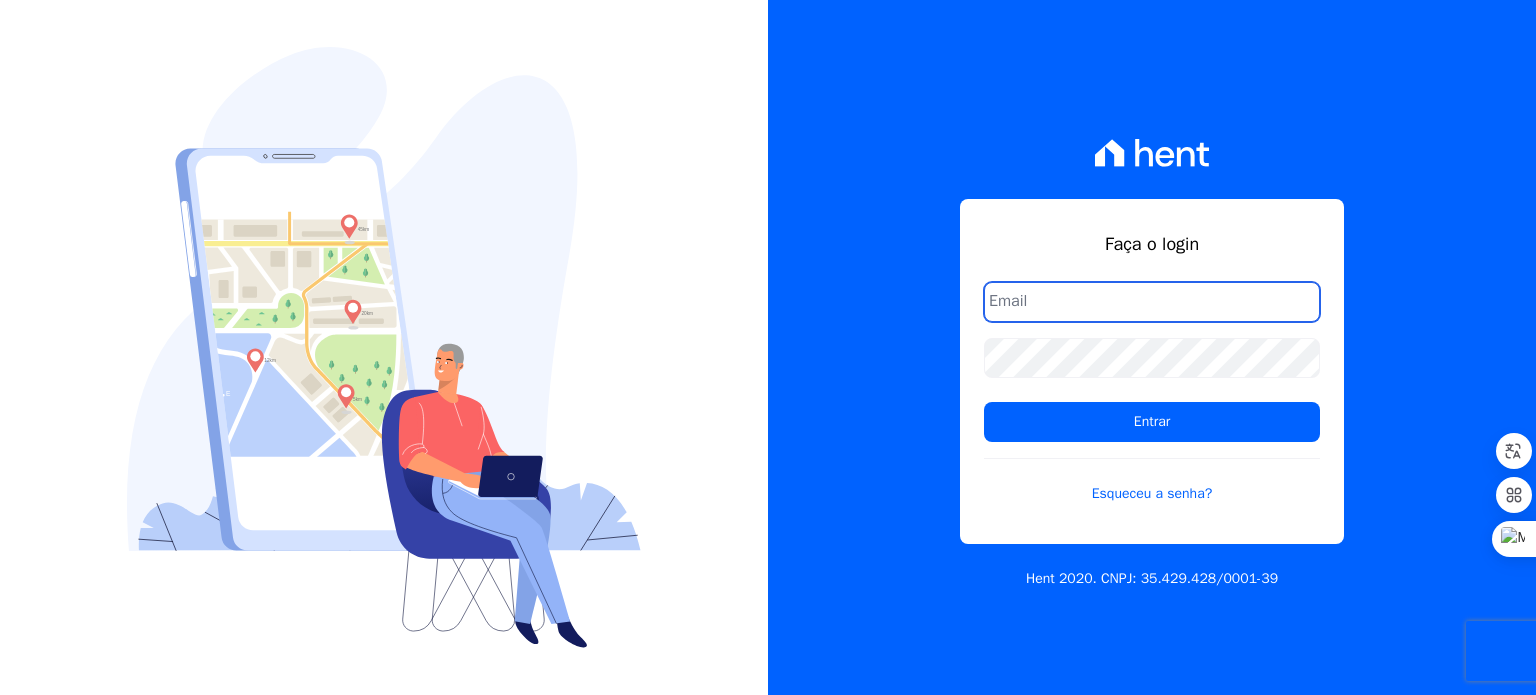 type on "kalil@apiceincorporadora.com.br" 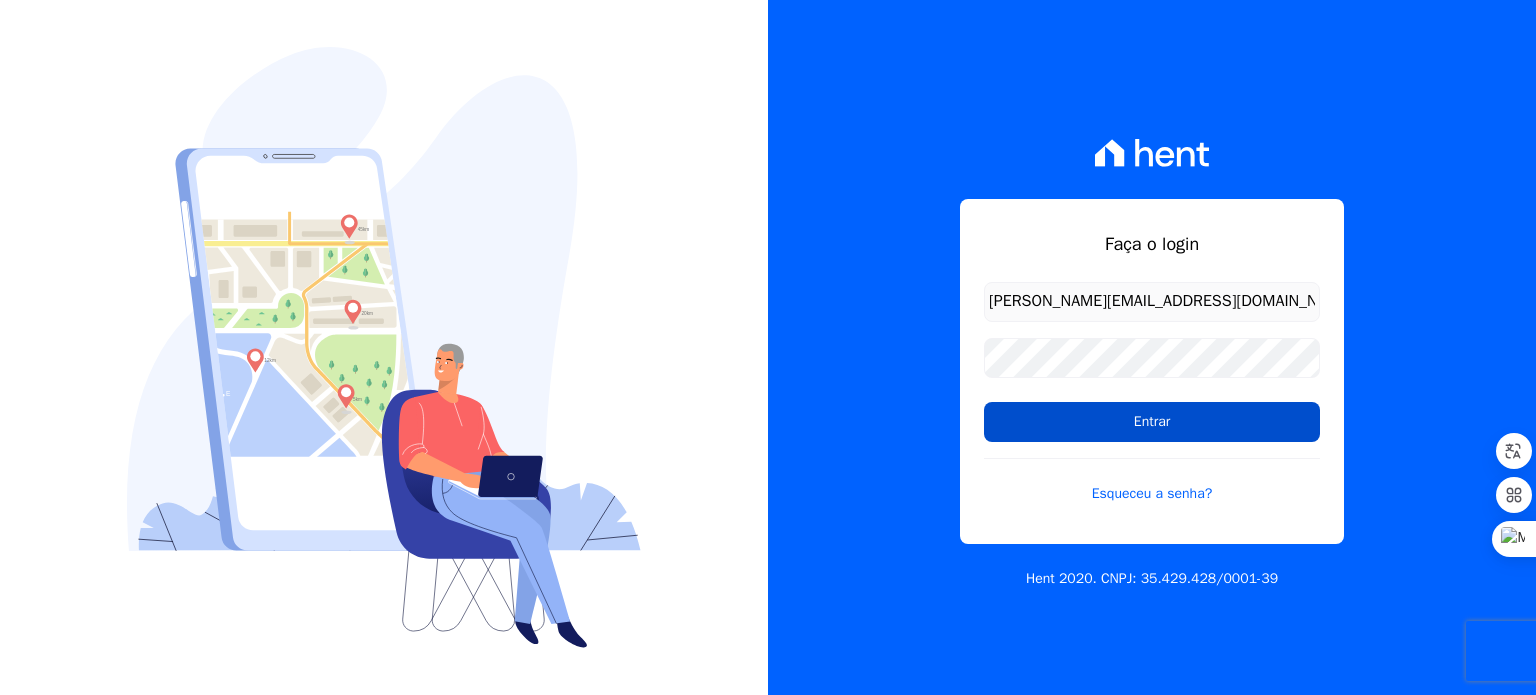click on "Entrar" at bounding box center (1152, 422) 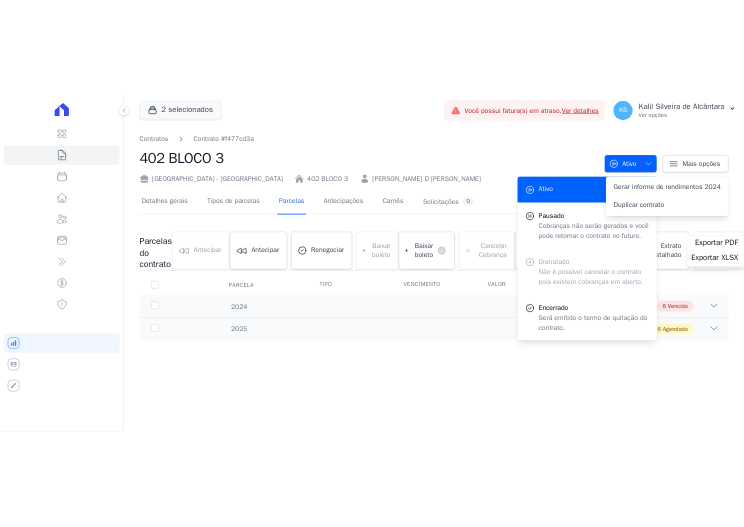 scroll, scrollTop: 0, scrollLeft: 0, axis: both 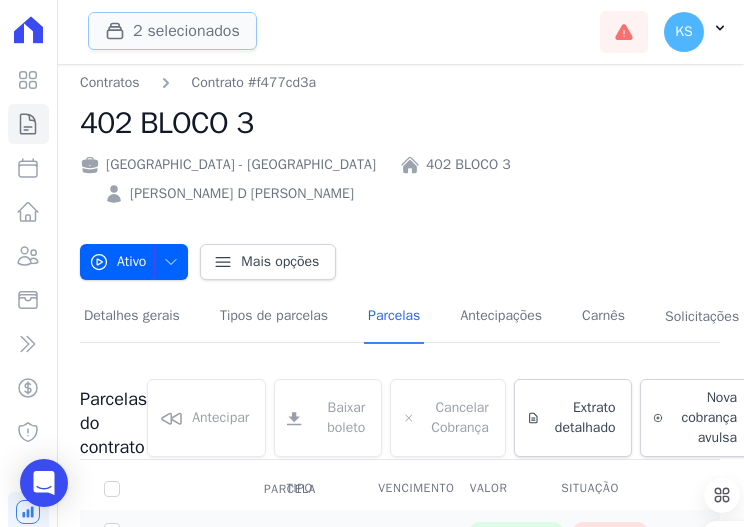 click on "2 selecionados" at bounding box center [172, 31] 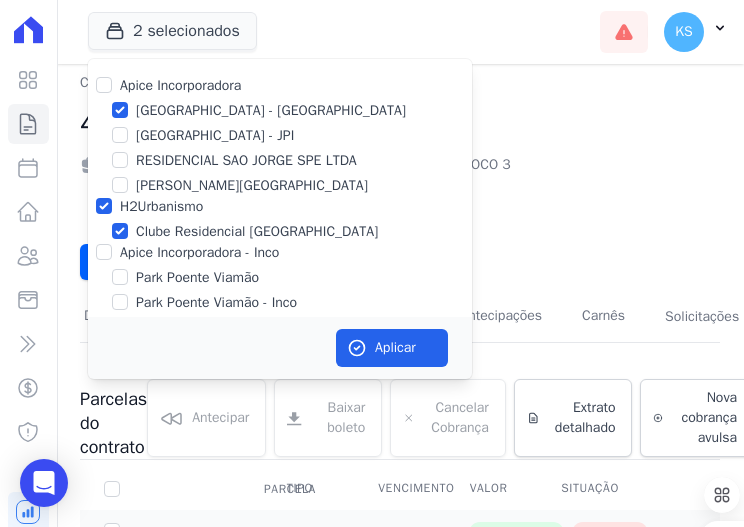 click on "Apice Incorporadora" at bounding box center [280, 85] 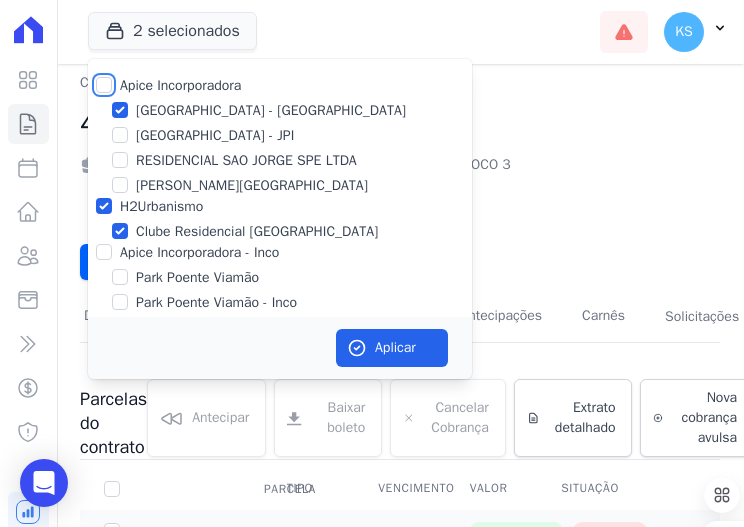 click on "Apice Incorporadora" at bounding box center [104, 85] 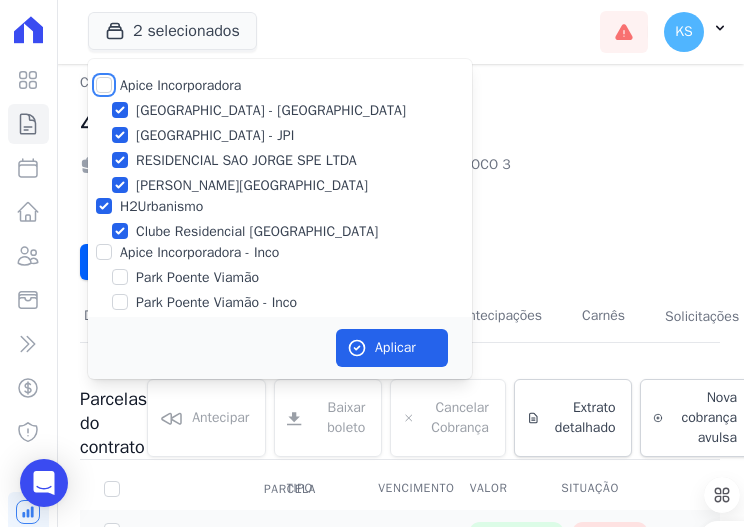 checkbox on "true" 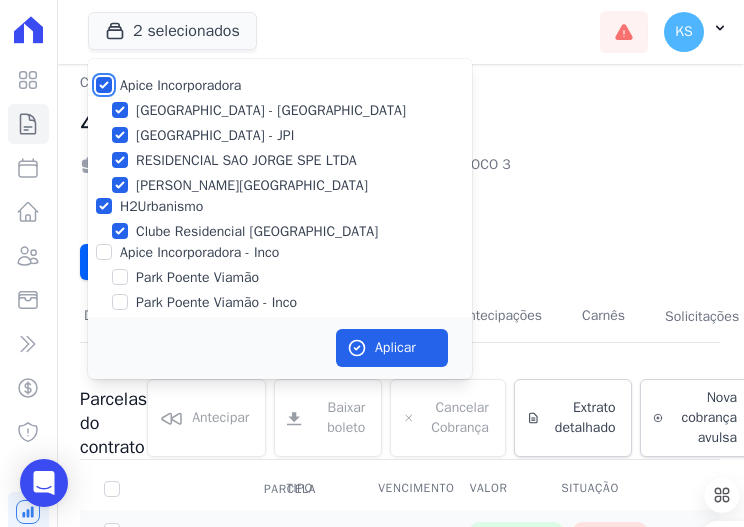 checkbox on "true" 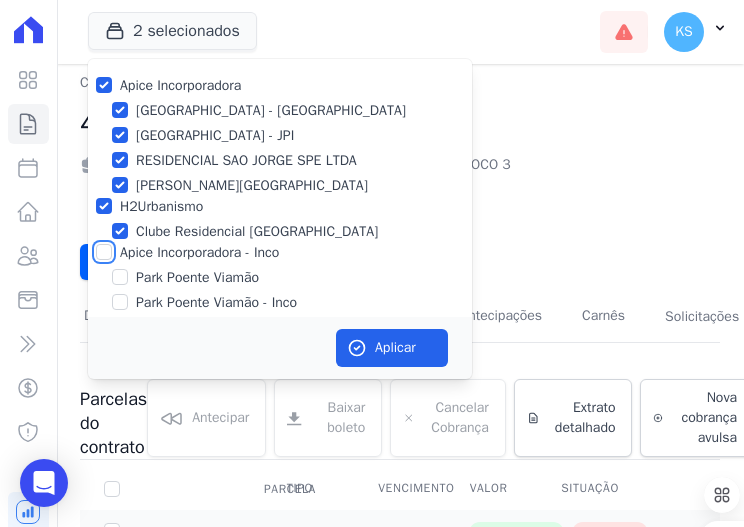 click on "Apice Incorporadora - Inco" at bounding box center [104, 252] 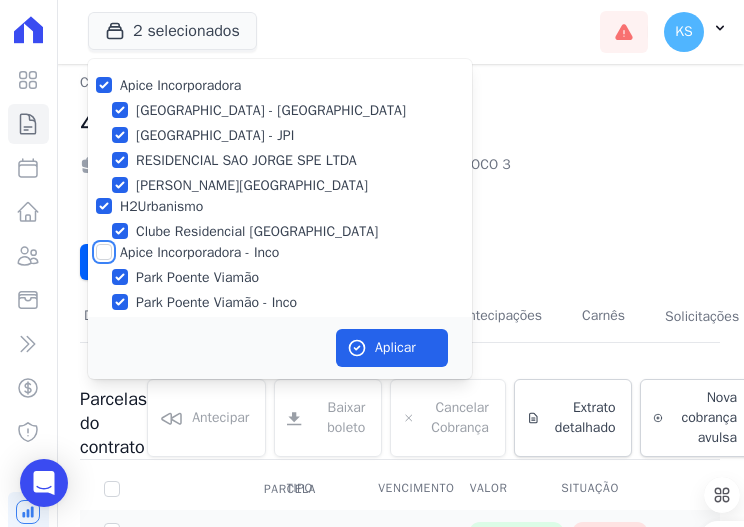 checkbox on "true" 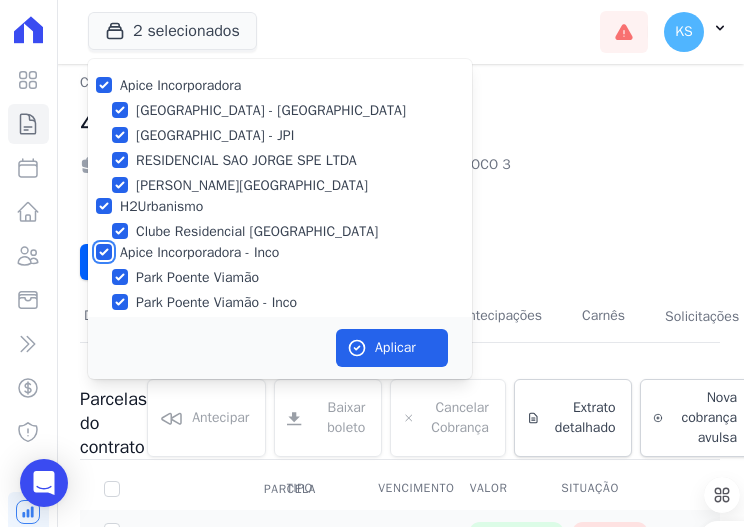 checkbox on "true" 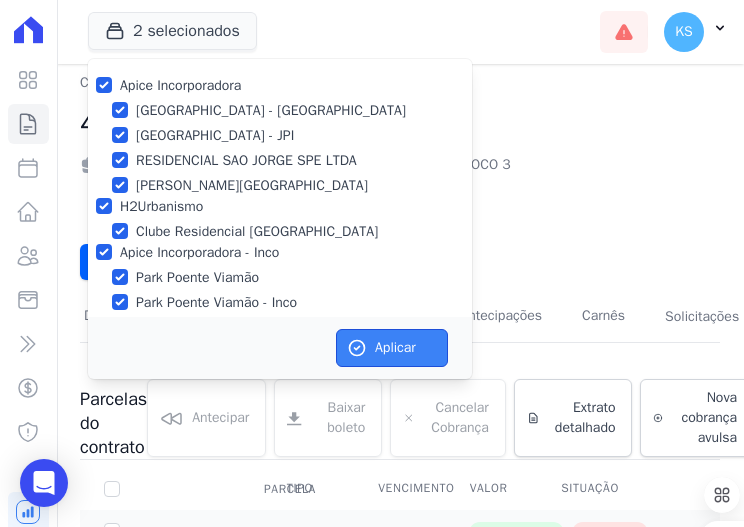click on "Aplicar" at bounding box center [392, 348] 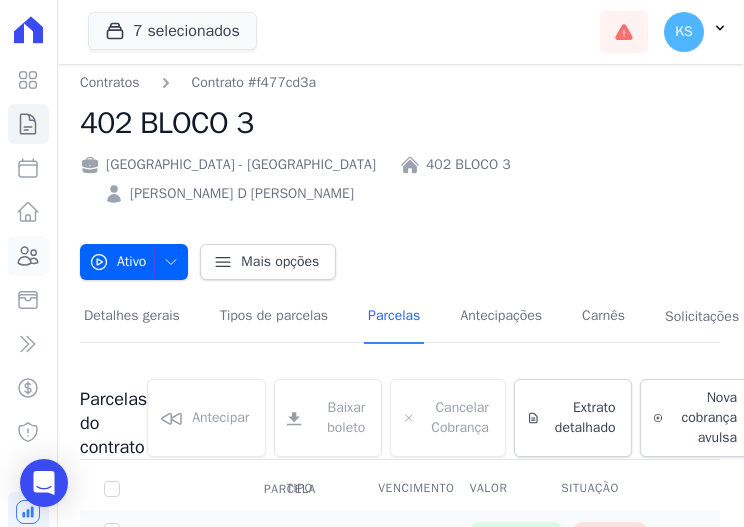 click 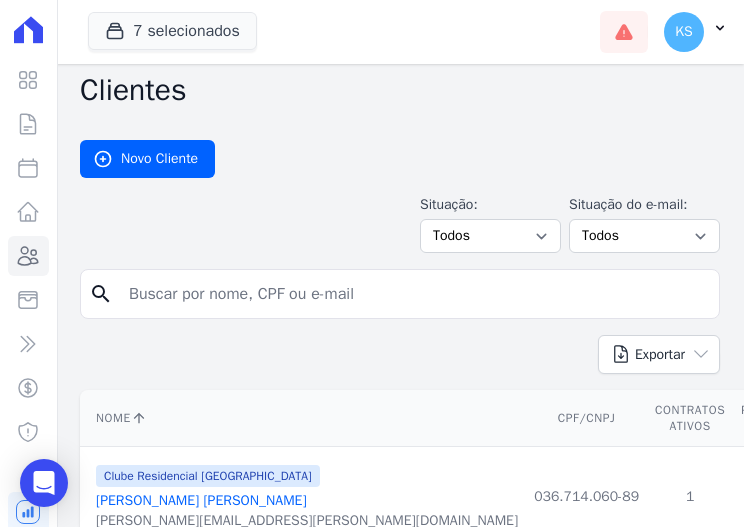 click at bounding box center (414, 294) 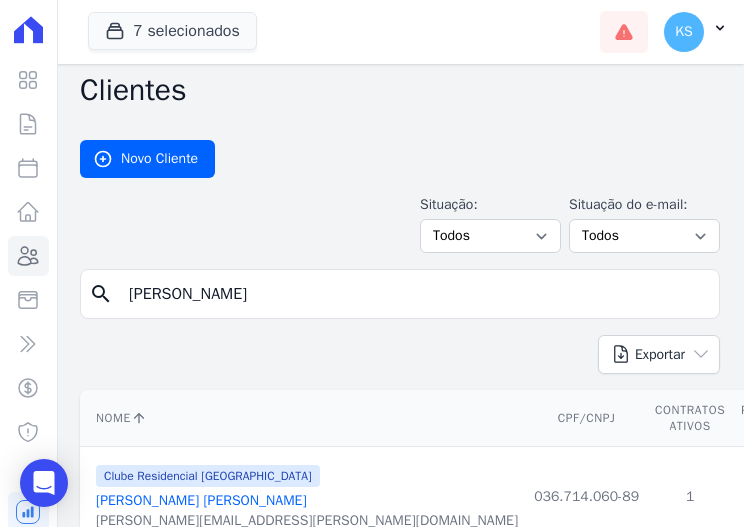 type on "GABRIELE RODR" 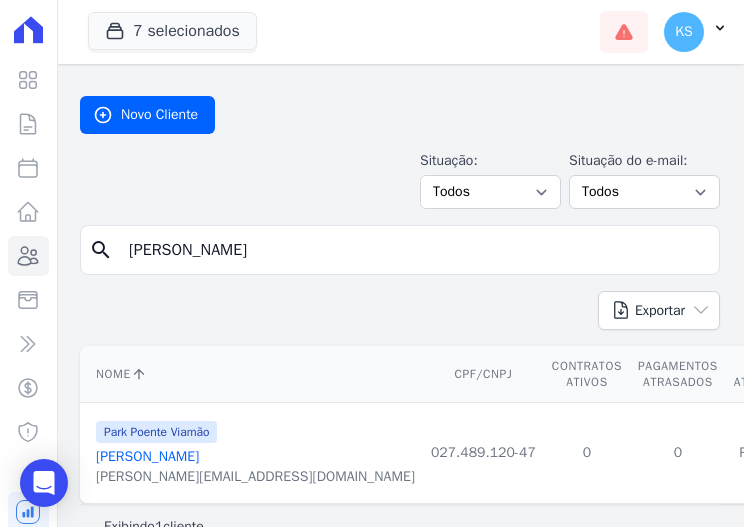 scroll, scrollTop: 88, scrollLeft: 0, axis: vertical 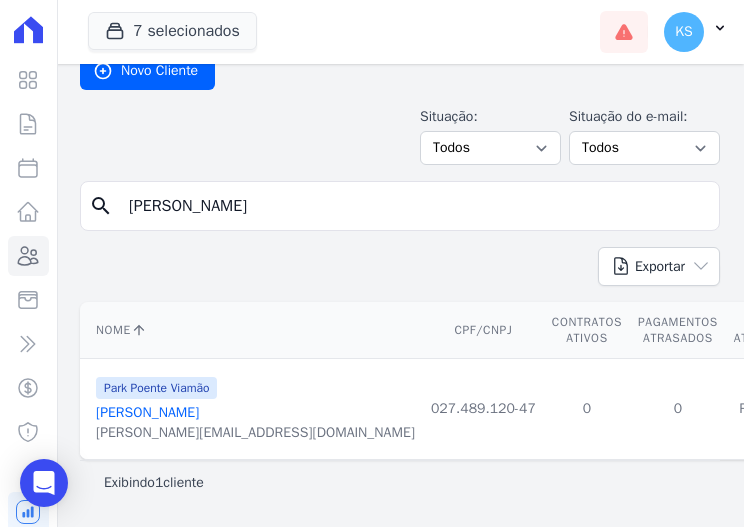 click on "Gabriele Rodrigues Correa" at bounding box center [147, 412] 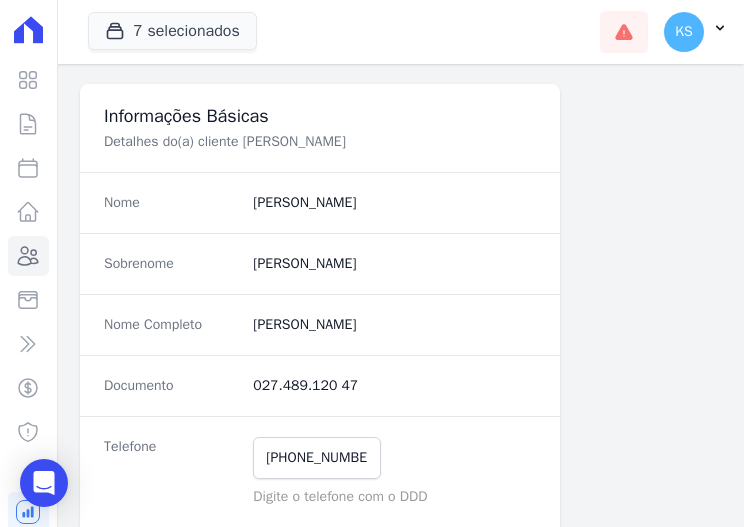 scroll, scrollTop: 200, scrollLeft: 0, axis: vertical 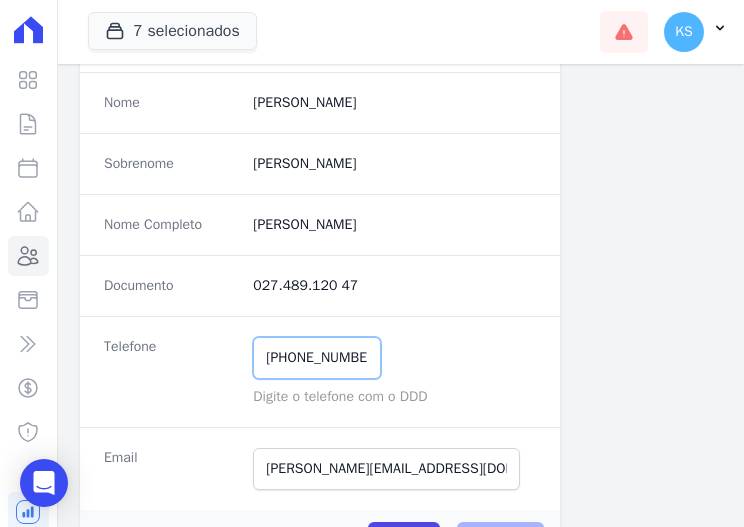 drag, startPoint x: 348, startPoint y: 363, endPoint x: 240, endPoint y: 355, distance: 108.29589 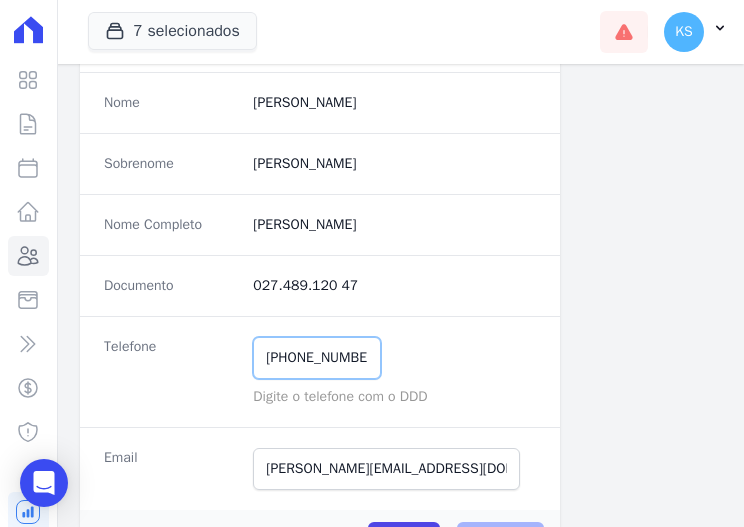 click on "Telefone
(51) 99645-8237
Mensagem de SMS ainda não enviada..
Mensagem de Whatsapp ainda não enviada..
Digite o telefone com o DDD" at bounding box center [320, 371] 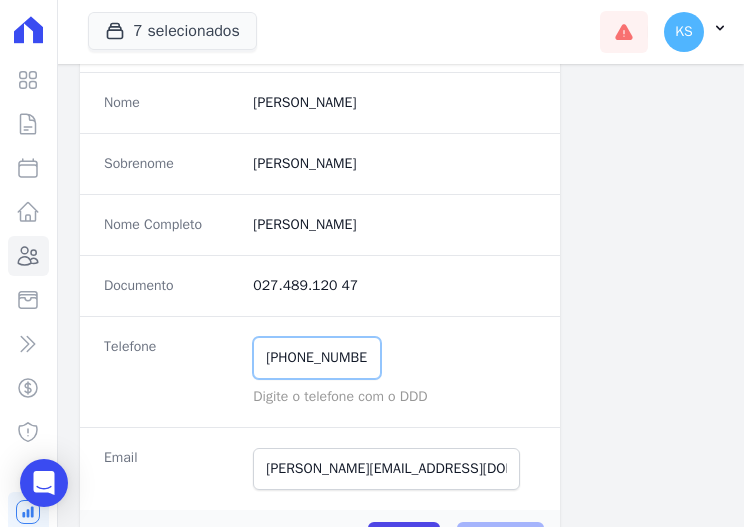 click on "(51) 99645-8237" at bounding box center [317, 358] 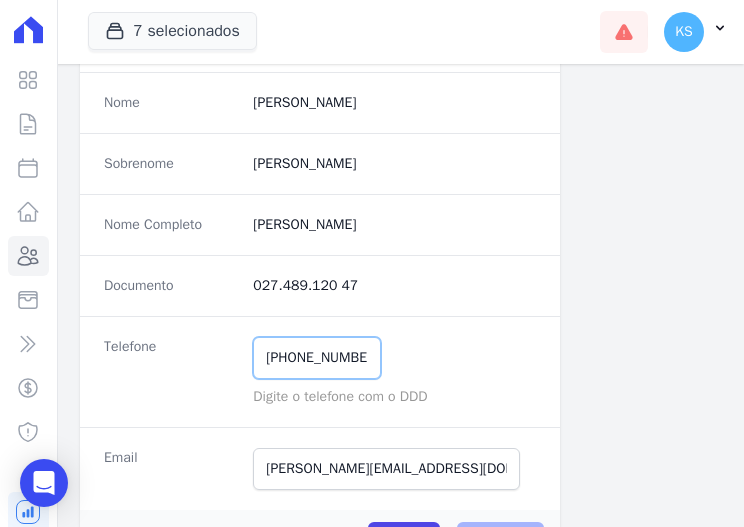 drag, startPoint x: 388, startPoint y: 357, endPoint x: 128, endPoint y: 333, distance: 261.10535 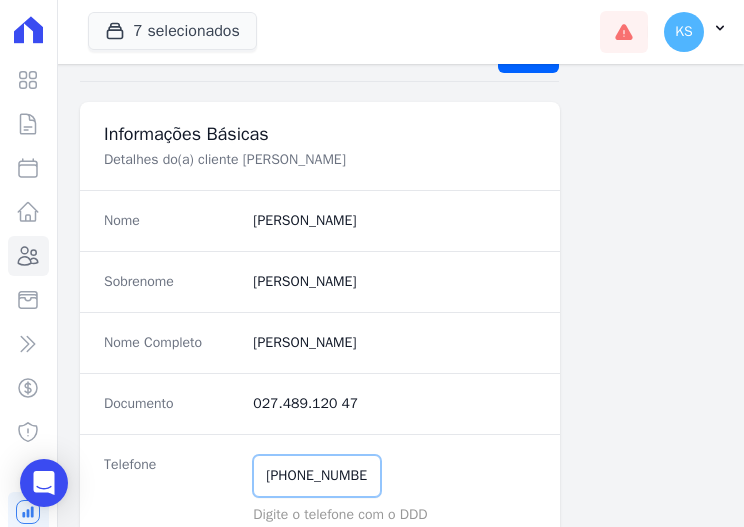 scroll, scrollTop: 0, scrollLeft: 0, axis: both 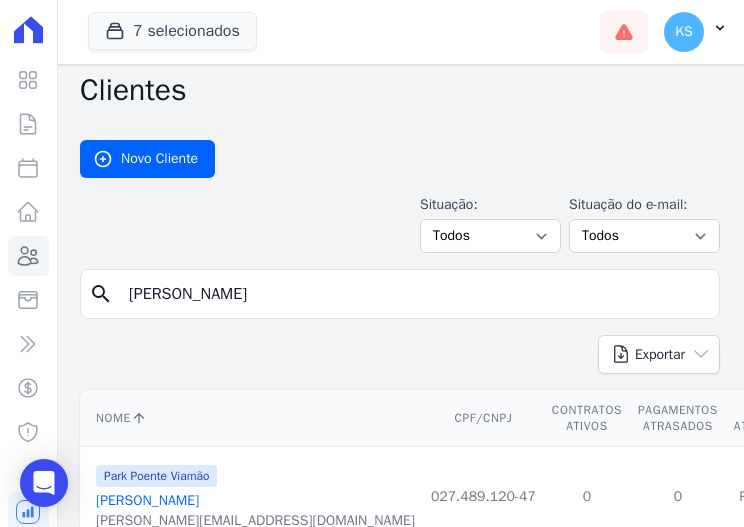 drag, startPoint x: 272, startPoint y: 278, endPoint x: -66, endPoint y: 228, distance: 341.67822 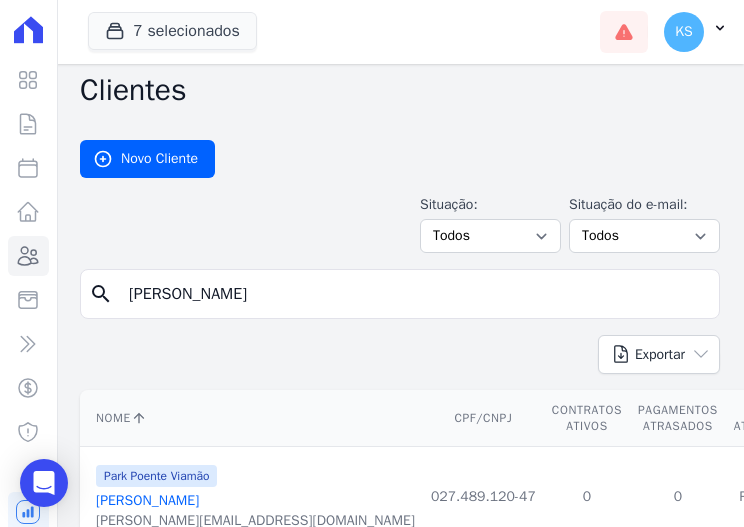 type on "[PERSON_NAME]" 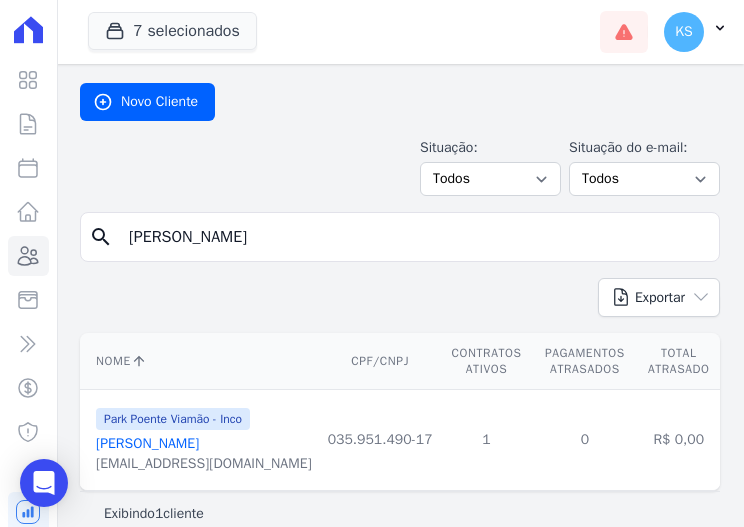scroll, scrollTop: 88, scrollLeft: 0, axis: vertical 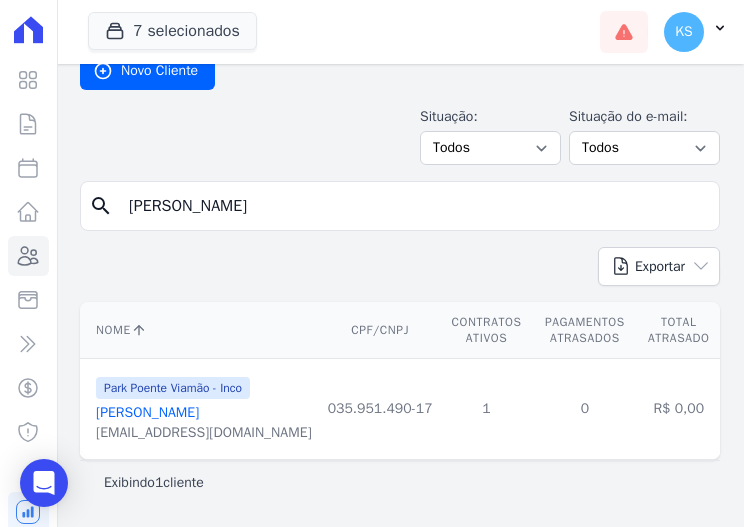 click on "[PERSON_NAME]" at bounding box center (147, 412) 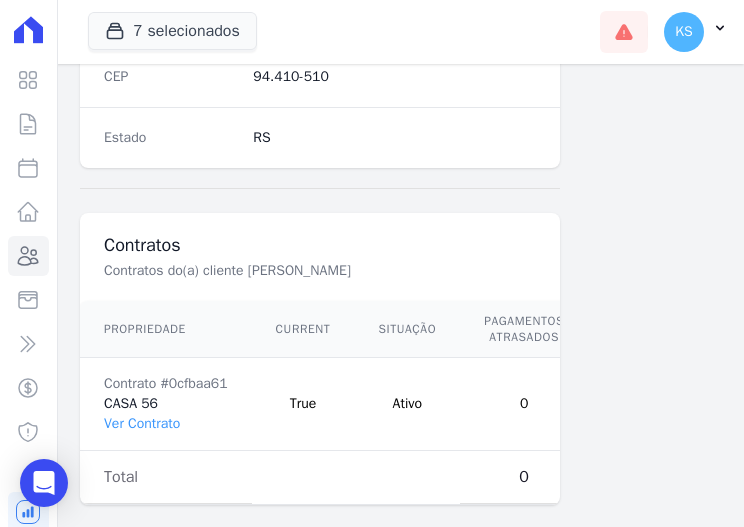 scroll, scrollTop: 1416, scrollLeft: 0, axis: vertical 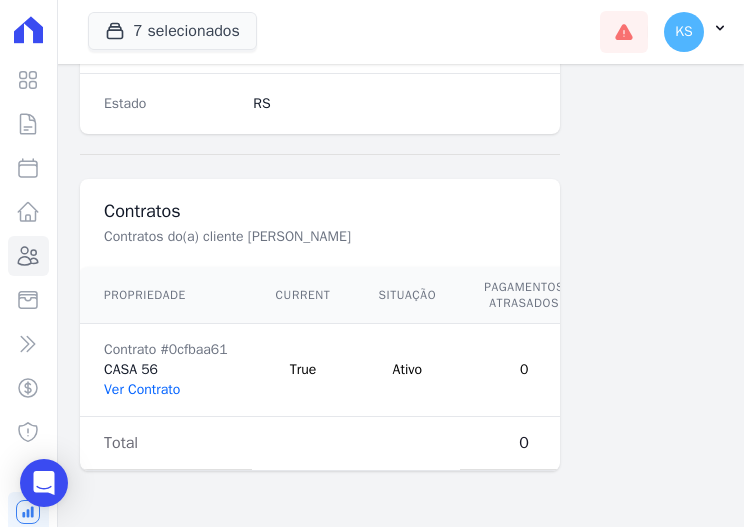click on "Ver Contrato" at bounding box center (142, 389) 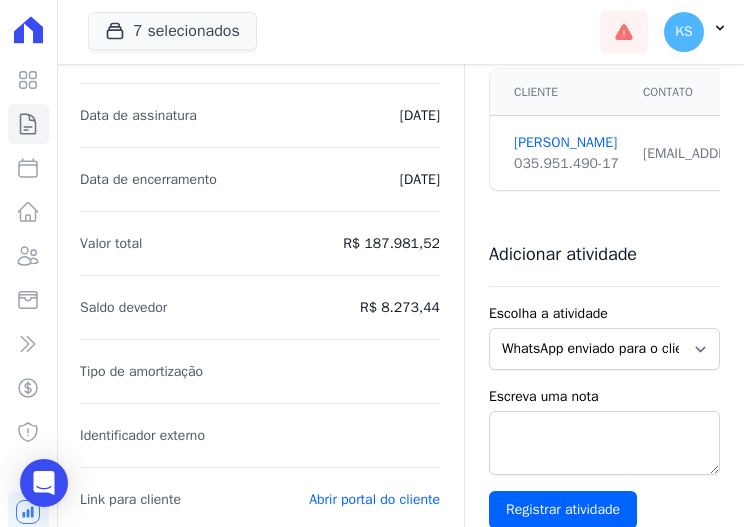 scroll, scrollTop: 0, scrollLeft: 0, axis: both 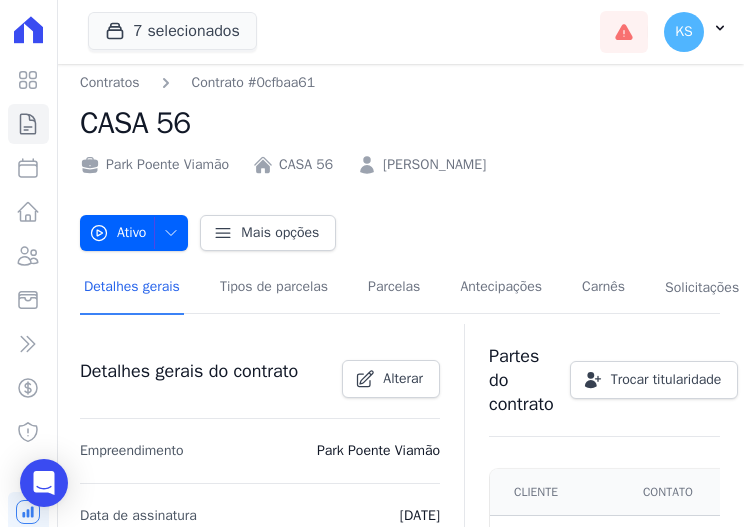 click on "Detalhes gerais
Tipos de parcelas
Parcelas
Antecipações
Carnês
Solicitações
1" at bounding box center (427, 288) 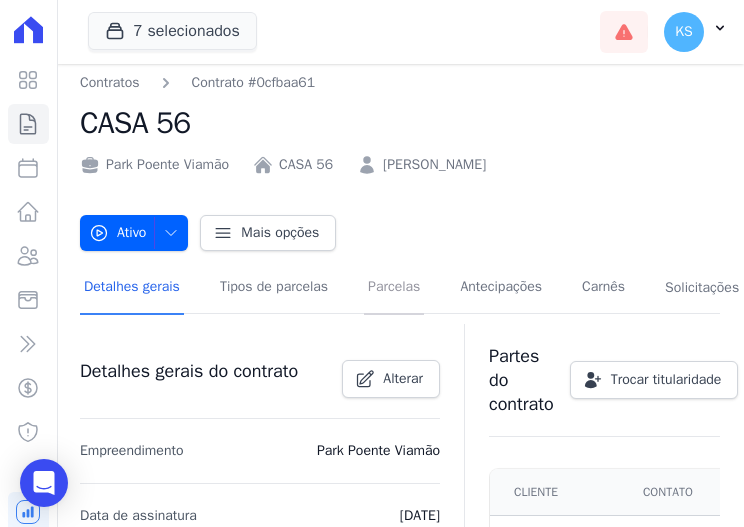 click on "Parcelas" at bounding box center [394, 288] 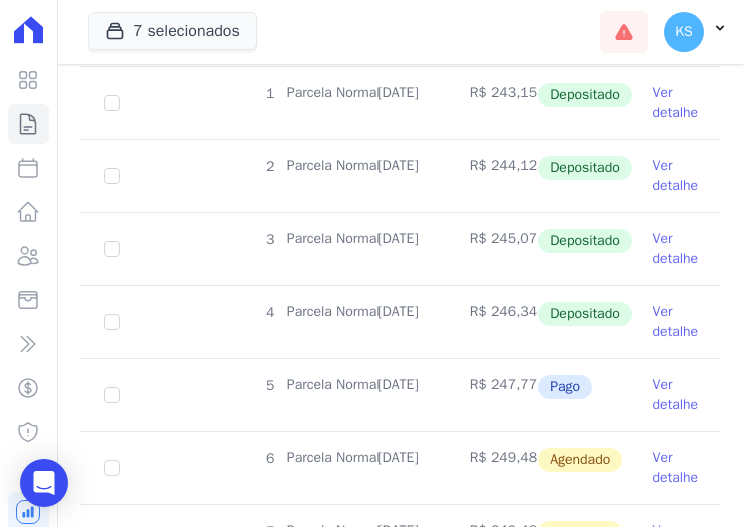 scroll, scrollTop: 800, scrollLeft: 0, axis: vertical 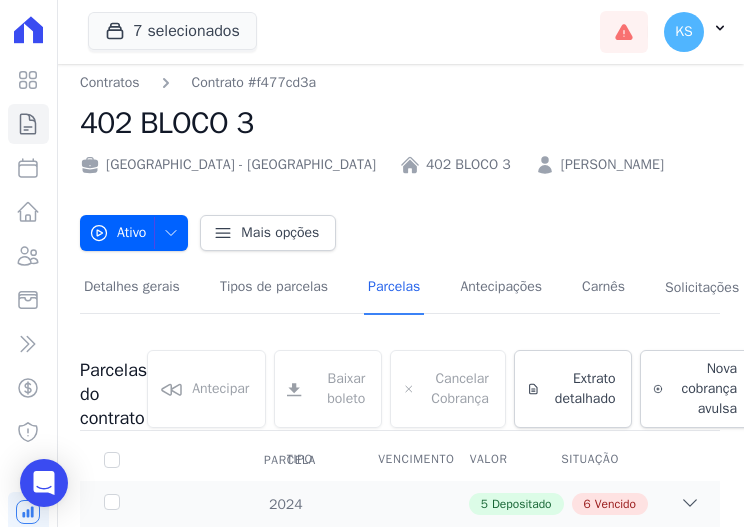 click on "Ativo
Ativo
Pausado
Cobranças não serão geradas e você pode retomar o contrato no futuro.
Distratado
Não é possível cancelar o contrato pois existem cobranças em aberto.
Encerrado
Será emitido o termo de quitação do contrato.
Mais opções
Gerar informe de rendimentos 2024
Duplicar contrato" at bounding box center (400, 223) 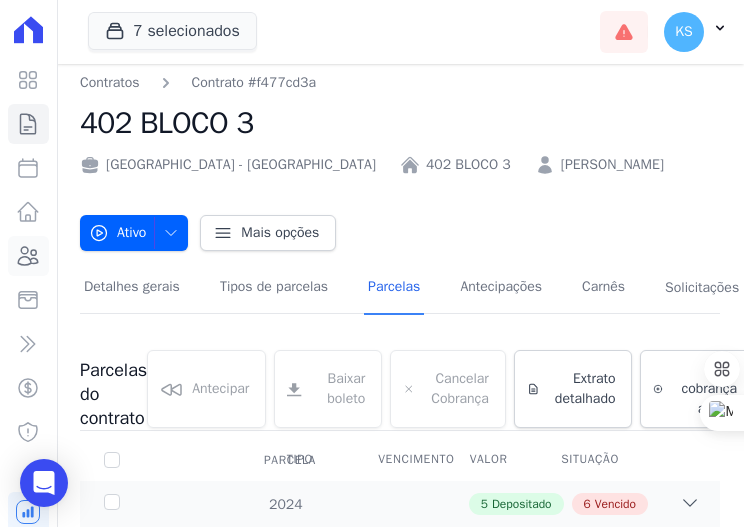 click 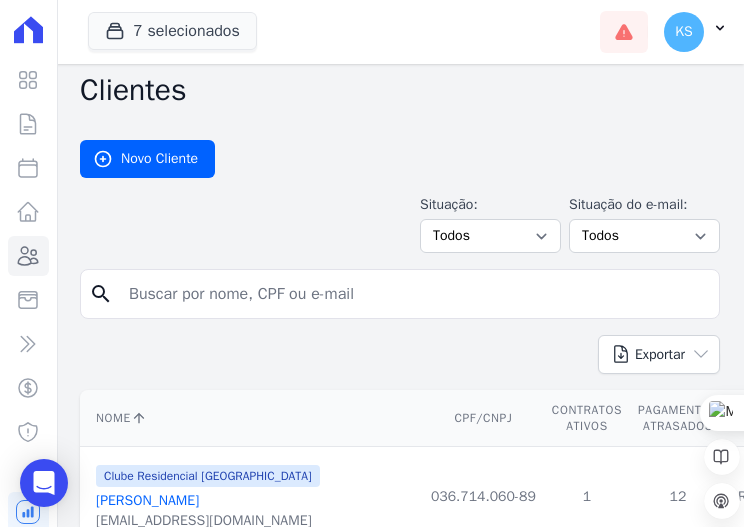 click at bounding box center (414, 294) 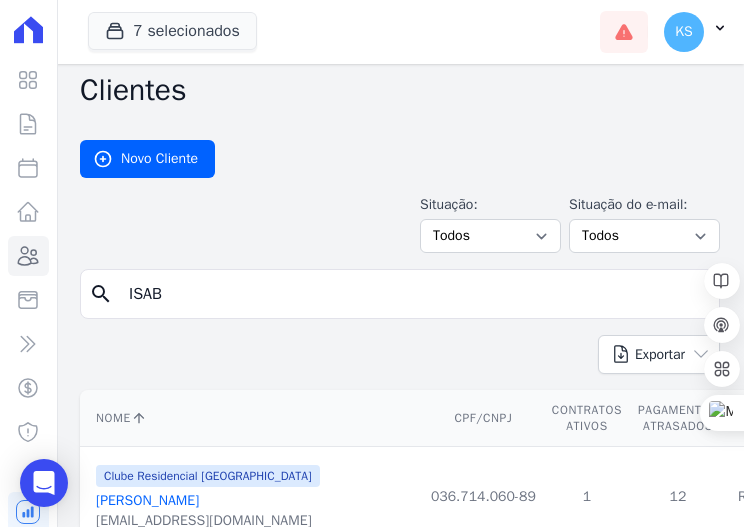 type on "[PERSON_NAME]" 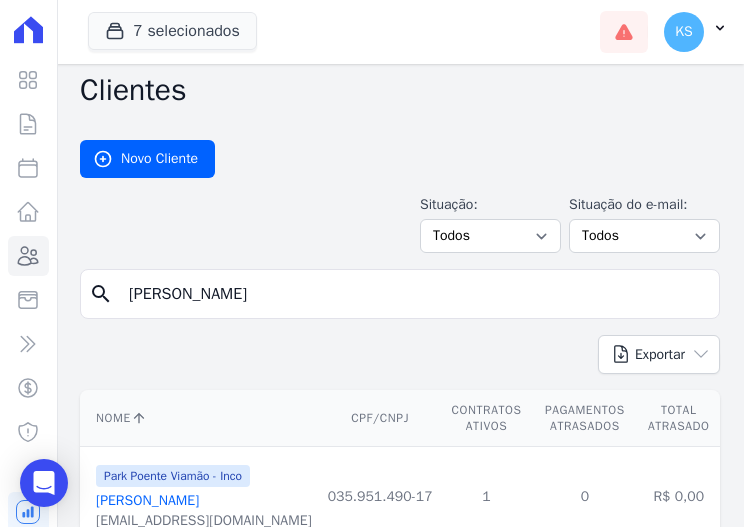 click on "[PERSON_NAME]" at bounding box center [414, 294] 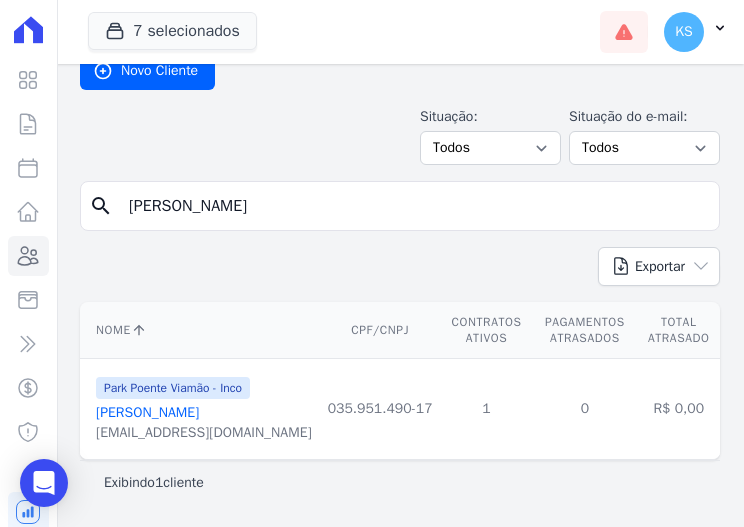 click on "[PERSON_NAME]" at bounding box center [147, 412] 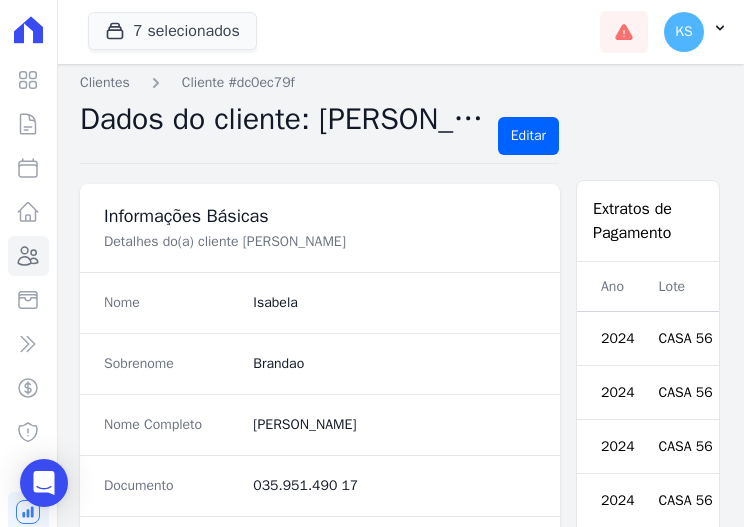 scroll, scrollTop: 200, scrollLeft: 0, axis: vertical 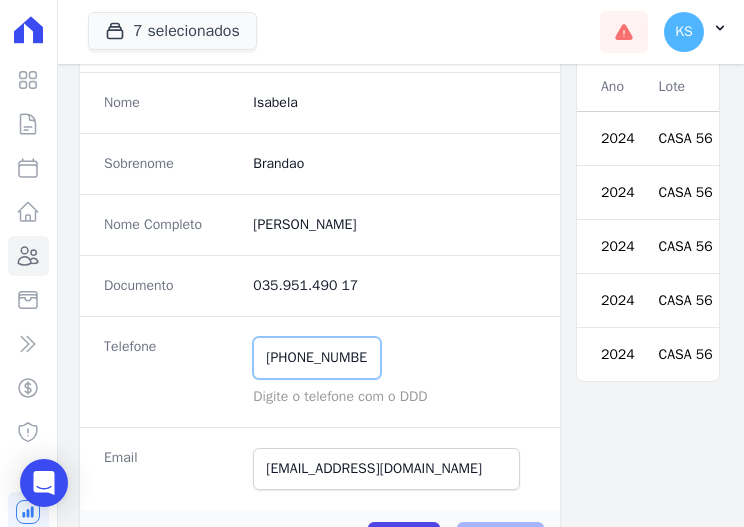 drag, startPoint x: 264, startPoint y: 354, endPoint x: 396, endPoint y: 347, distance: 132.18547 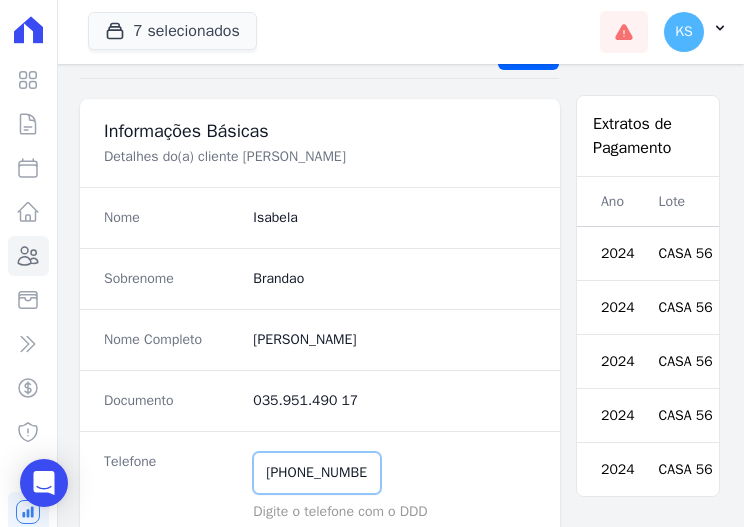 scroll, scrollTop: 0, scrollLeft: 0, axis: both 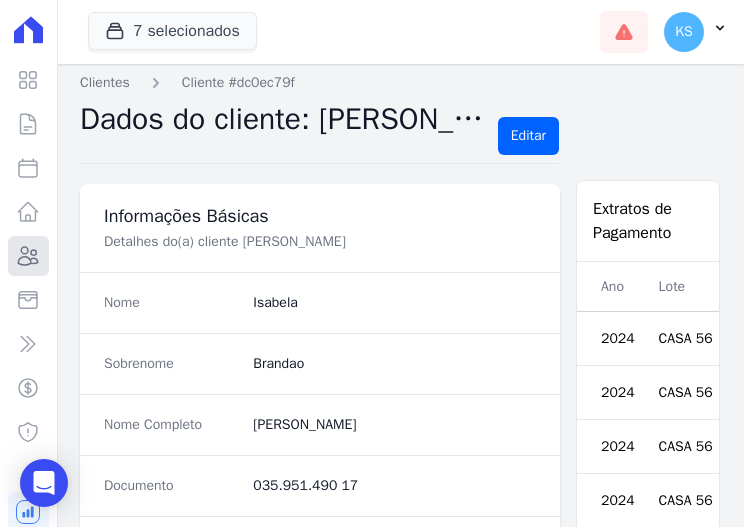 click on "Clientes" at bounding box center [28, 256] 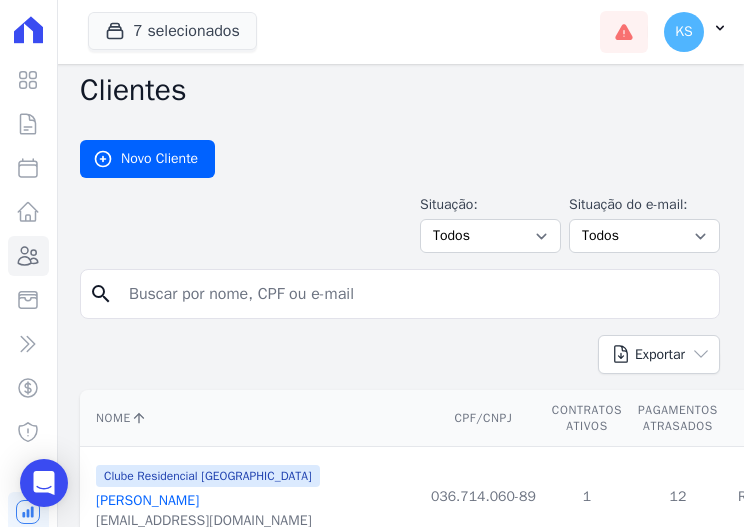click at bounding box center [414, 294] 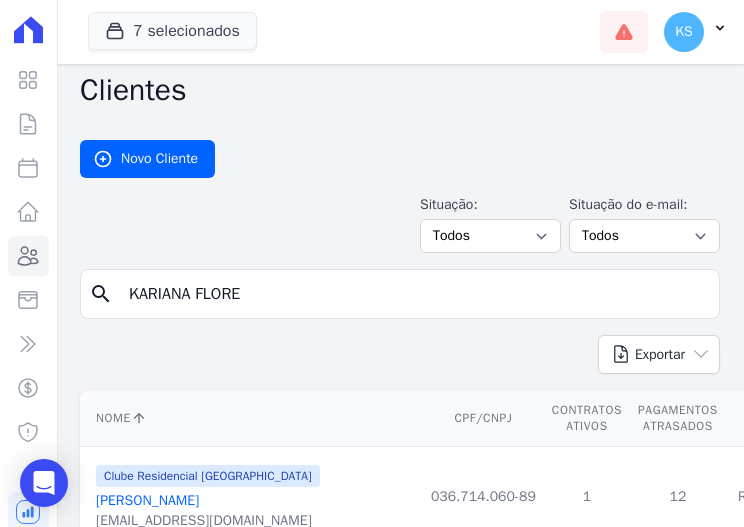 type on "KARIANA FLORE" 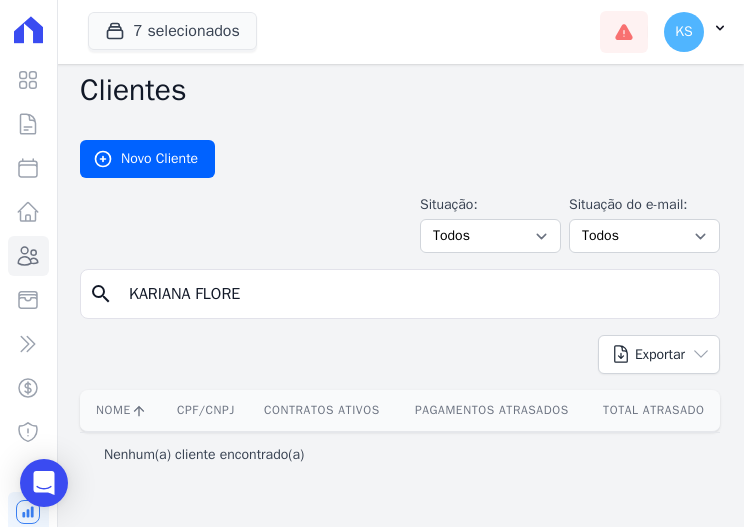 click on "KARIANA FLORE" at bounding box center [414, 294] 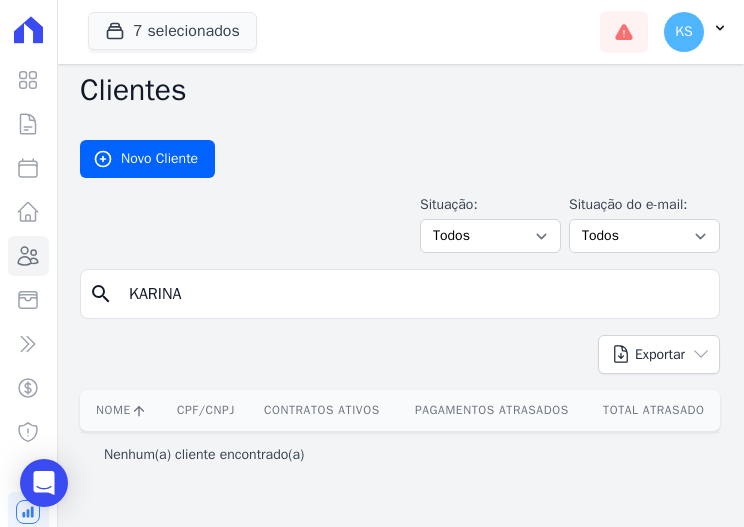 type on "KARINA" 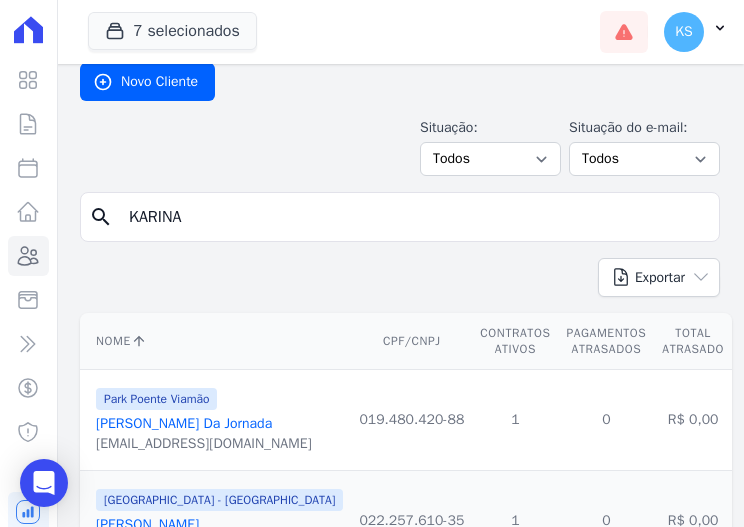 scroll, scrollTop: 200, scrollLeft: 0, axis: vertical 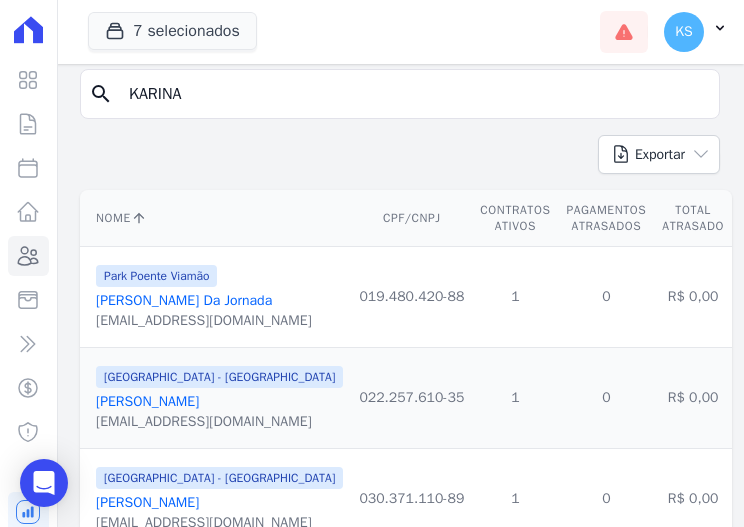 click on "[PERSON_NAME]" at bounding box center [147, 401] 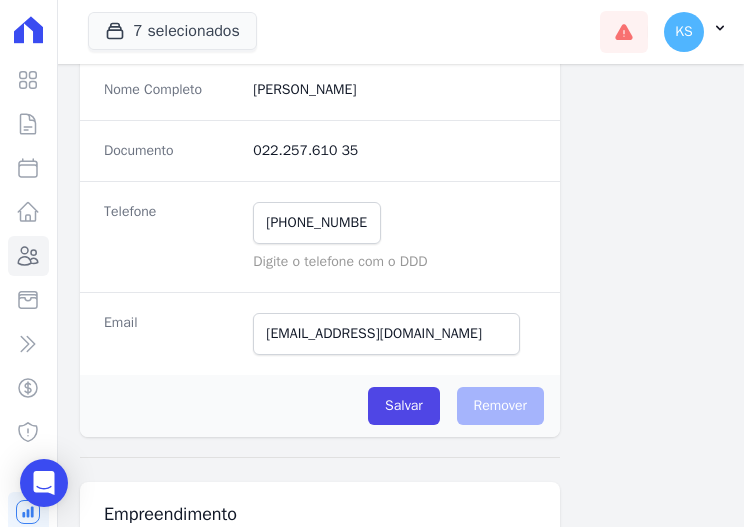scroll, scrollTop: 200, scrollLeft: 0, axis: vertical 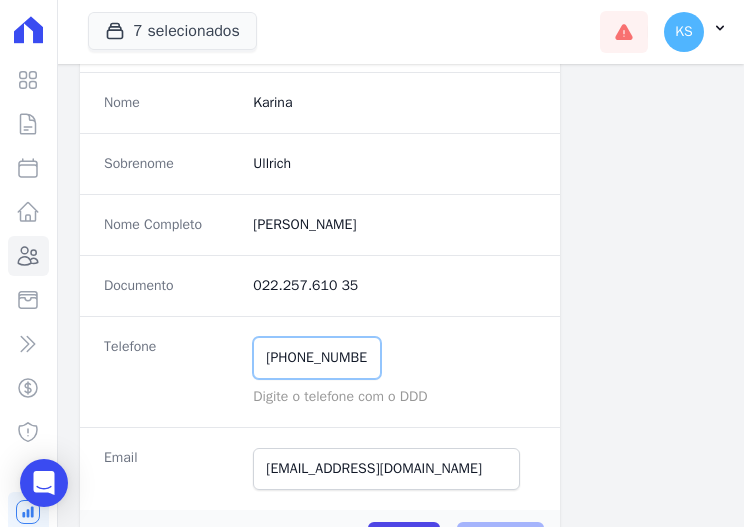 drag, startPoint x: 364, startPoint y: 363, endPoint x: -96, endPoint y: 335, distance: 460.85138 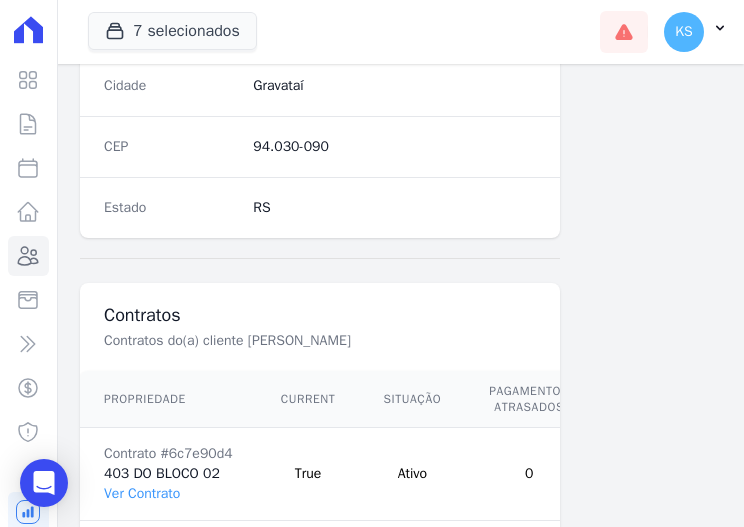 scroll, scrollTop: 1416, scrollLeft: 0, axis: vertical 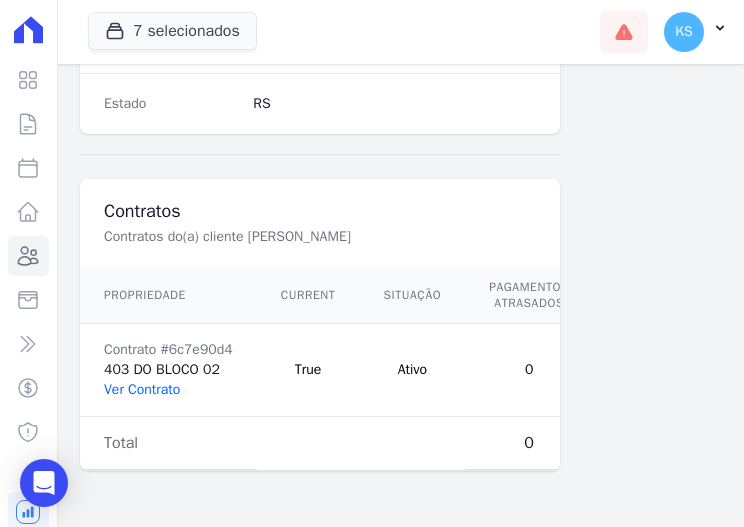 click on "Ver Contrato" at bounding box center [142, 389] 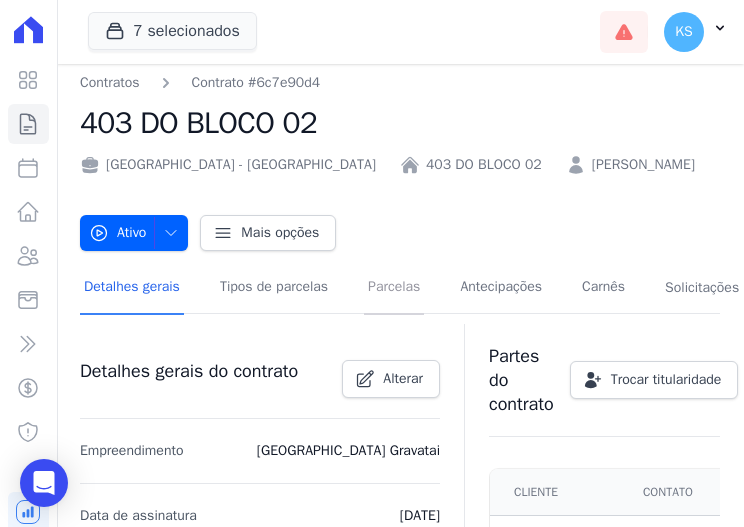 click on "Parcelas" at bounding box center (394, 288) 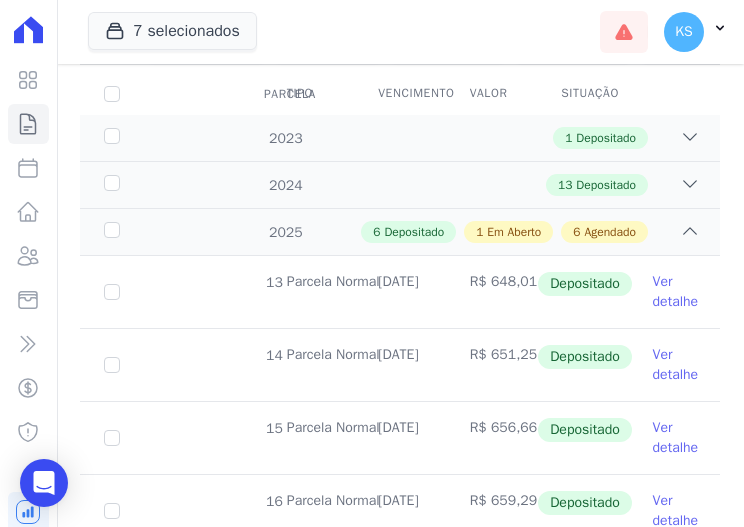 scroll, scrollTop: 400, scrollLeft: 0, axis: vertical 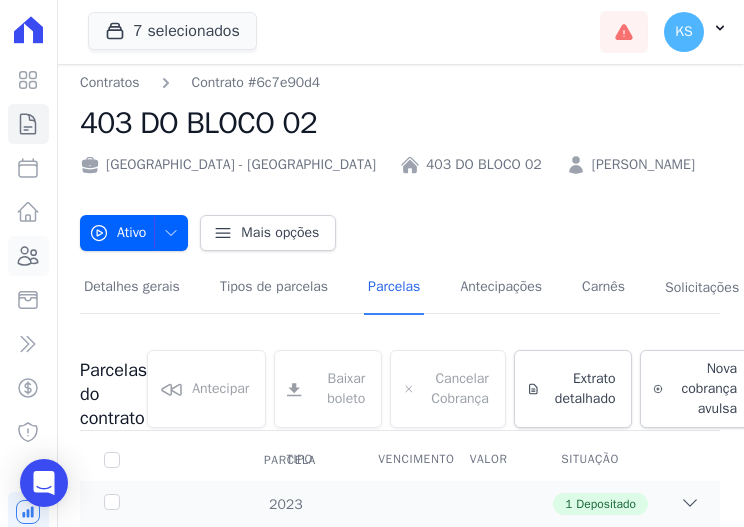 click on "Clientes" at bounding box center [28, 256] 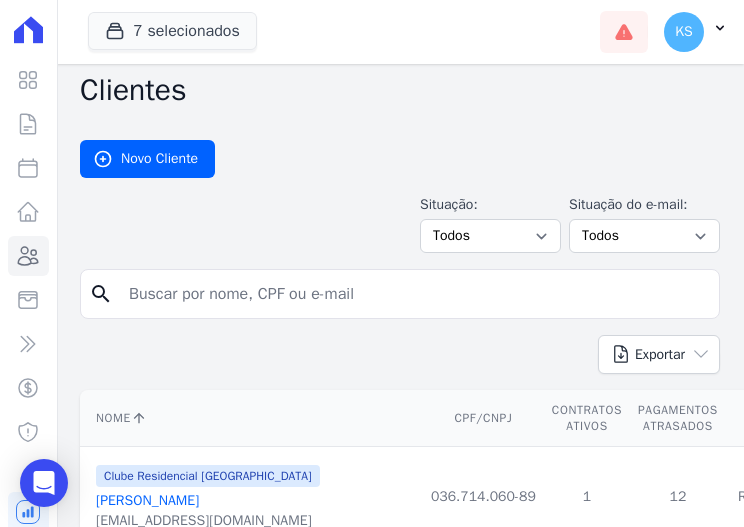 click at bounding box center (414, 294) 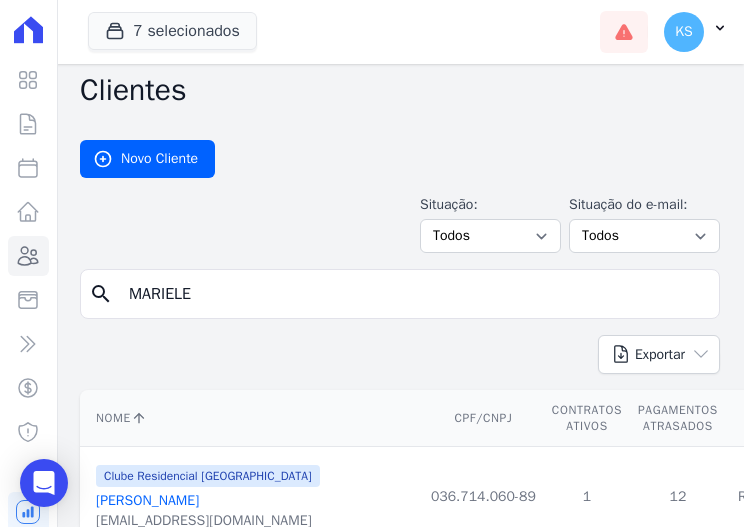 type on "MARIELE" 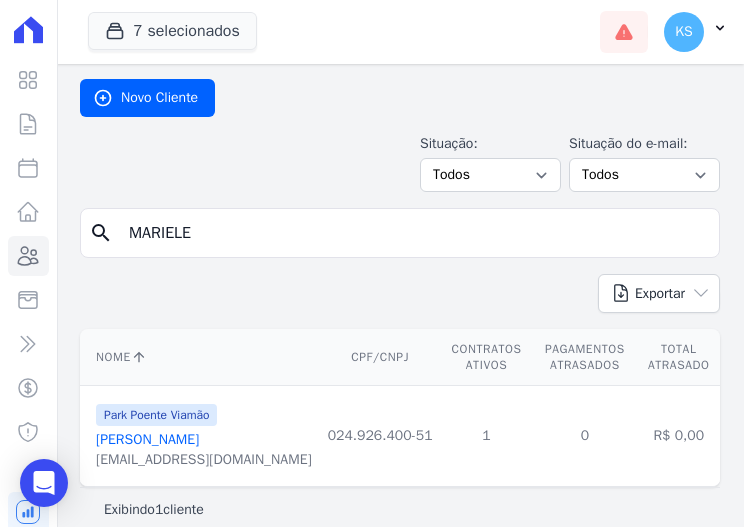 scroll, scrollTop: 88, scrollLeft: 0, axis: vertical 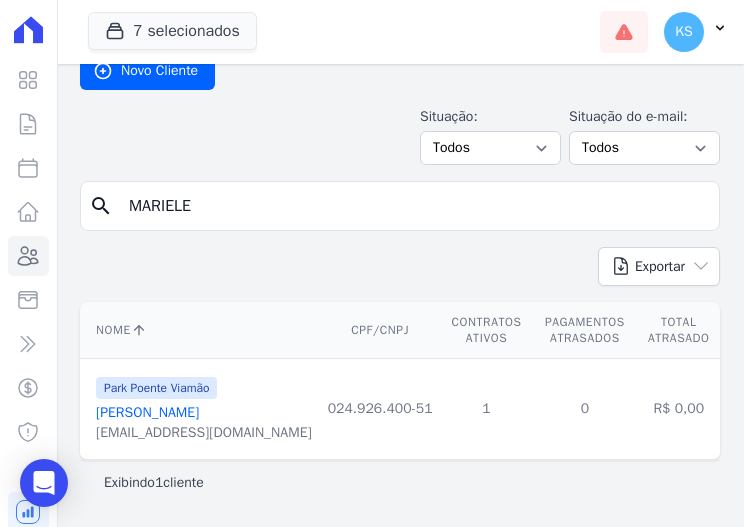 click on "[PERSON_NAME]" at bounding box center [147, 412] 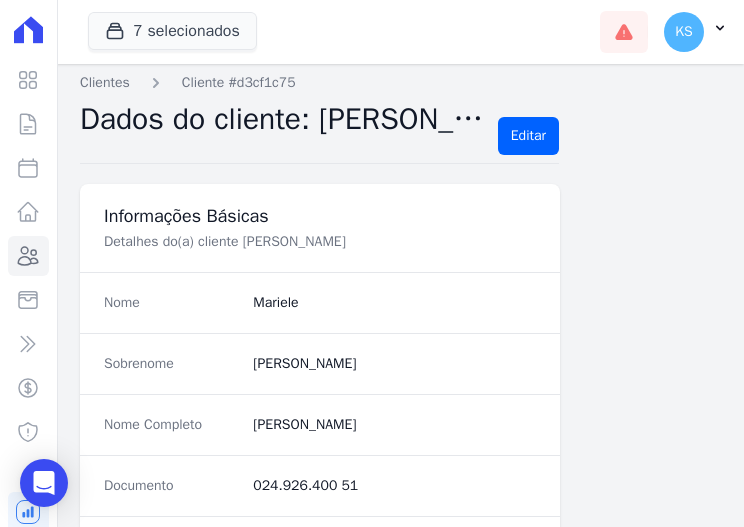 scroll, scrollTop: 200, scrollLeft: 0, axis: vertical 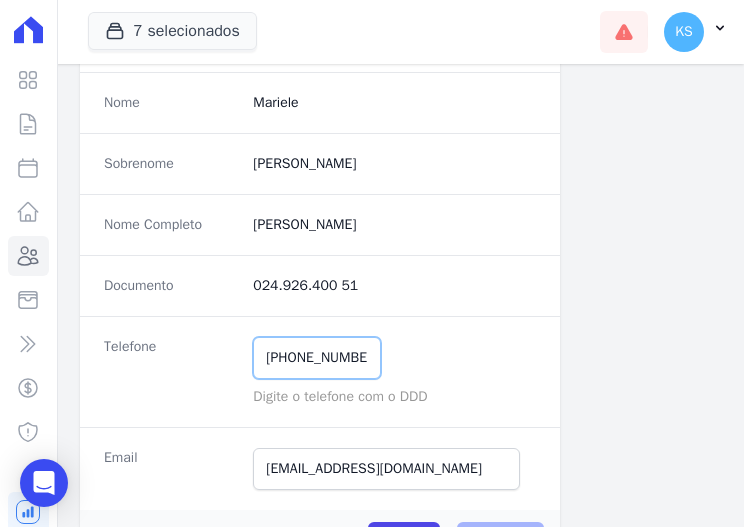 drag, startPoint x: 364, startPoint y: 353, endPoint x: 180, endPoint y: 366, distance: 184.45866 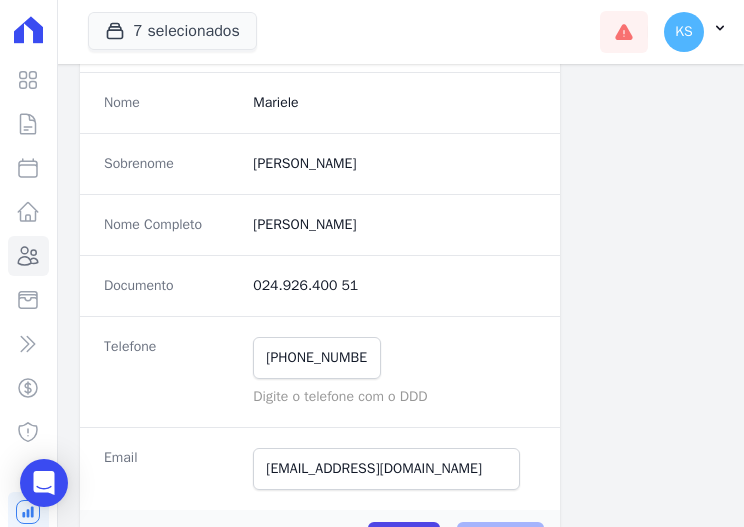click on "Documento
024.926.400 51" at bounding box center [320, 285] 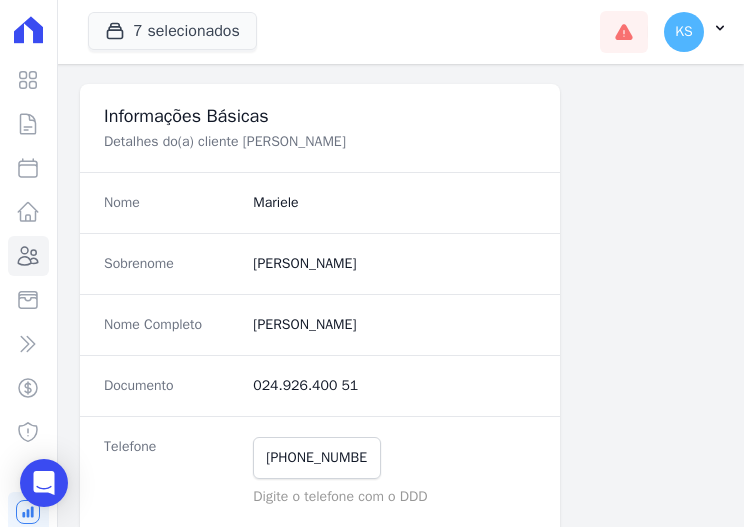 scroll, scrollTop: 0, scrollLeft: 0, axis: both 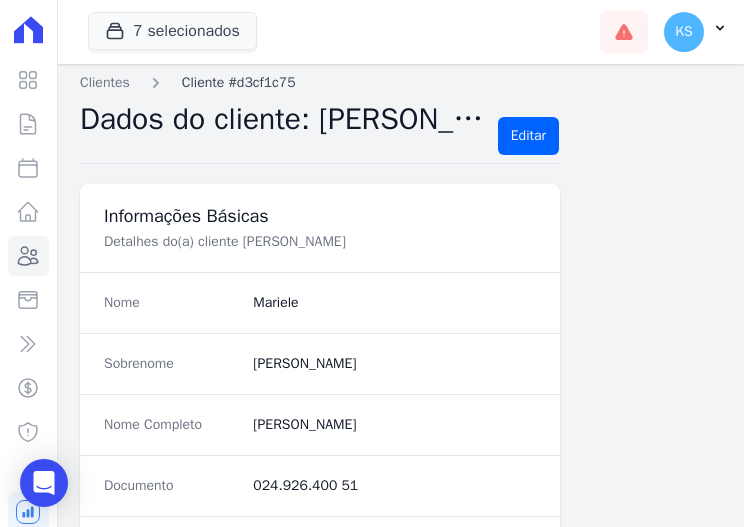 click on "Cliente
#d3cf1c75" at bounding box center [239, 82] 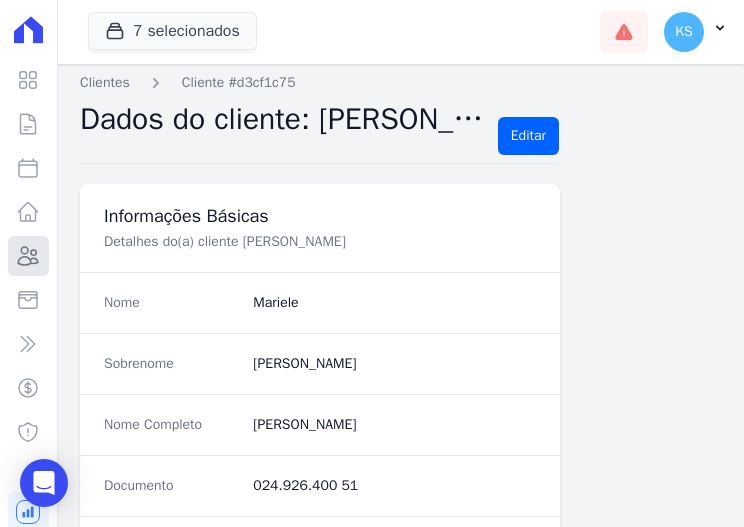 click on "Clientes" at bounding box center [28, 256] 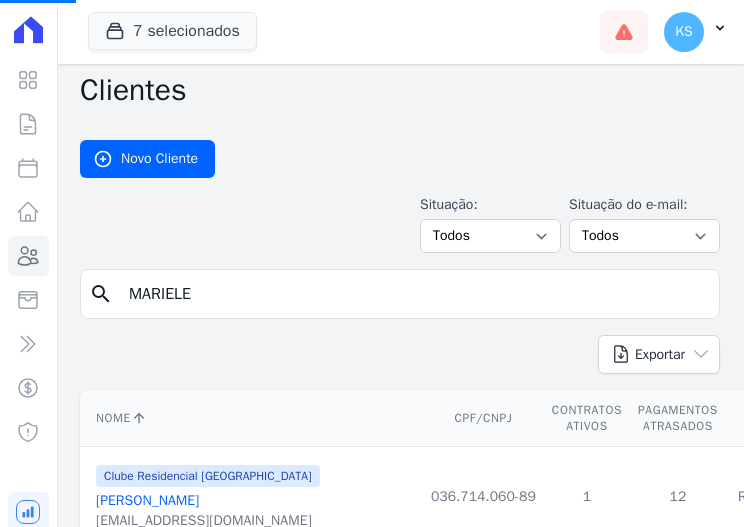 drag, startPoint x: 212, startPoint y: 291, endPoint x: 60, endPoint y: 262, distance: 154.74171 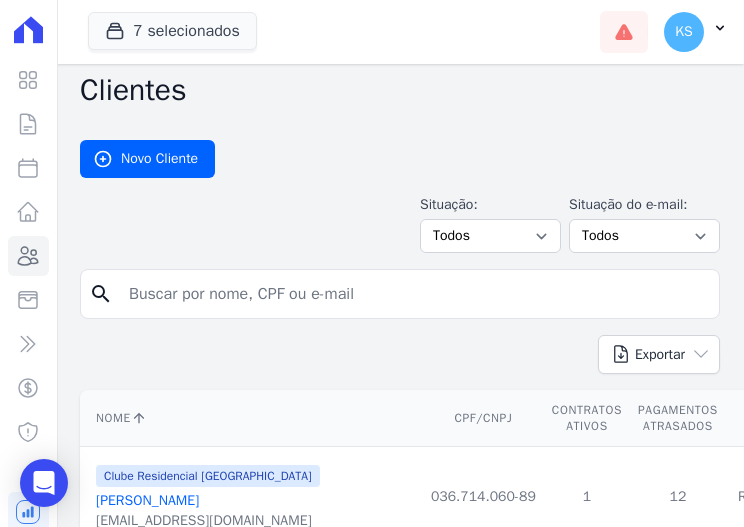 click at bounding box center (414, 294) 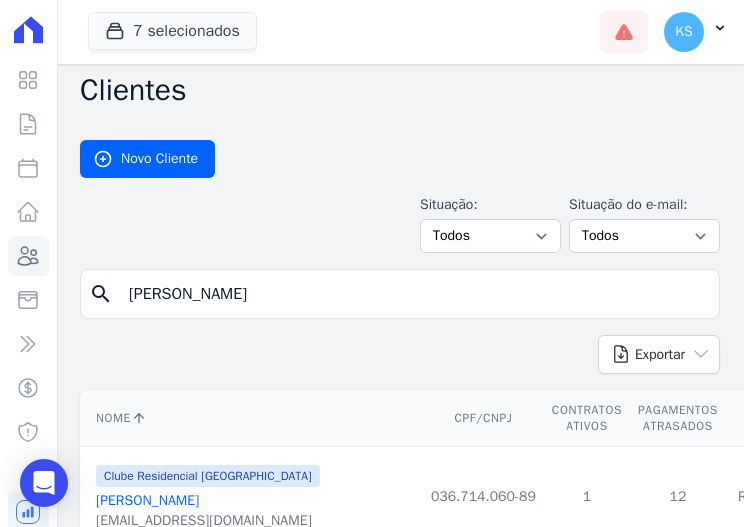 type on "[PERSON_NAME]" 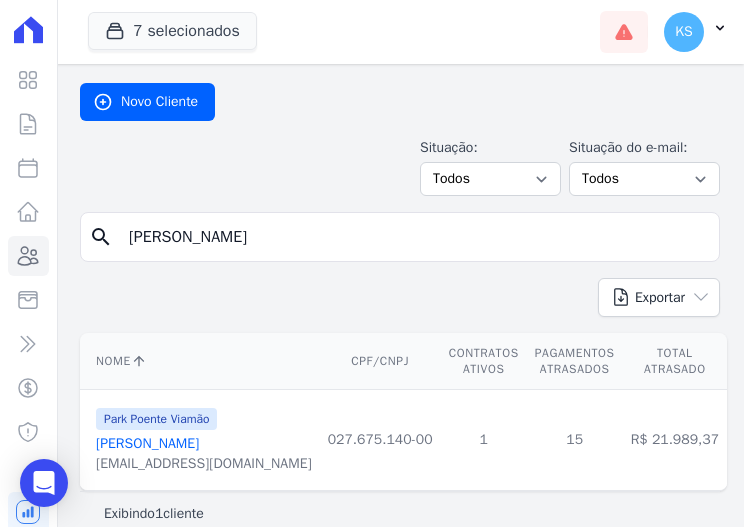 scroll, scrollTop: 88, scrollLeft: 0, axis: vertical 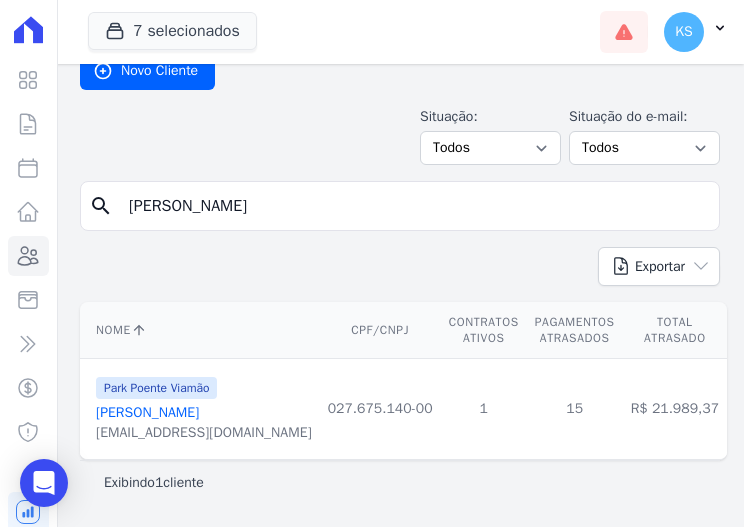 click on "[EMAIL_ADDRESS][DOMAIN_NAME]" at bounding box center (204, 433) 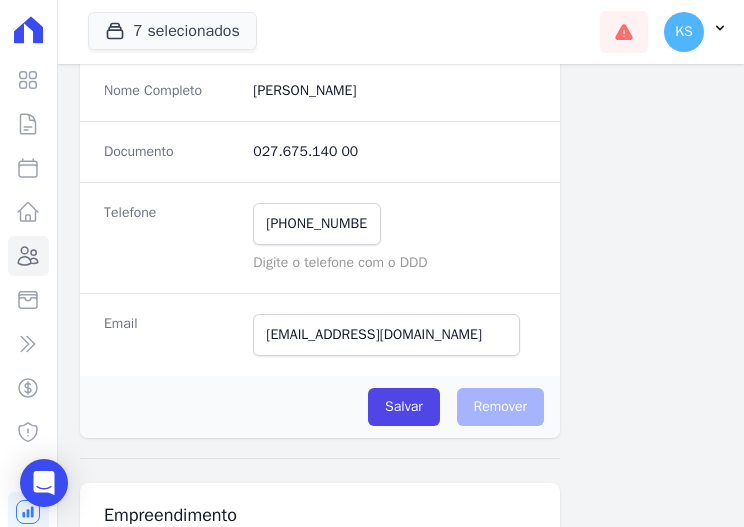 scroll, scrollTop: 300, scrollLeft: 0, axis: vertical 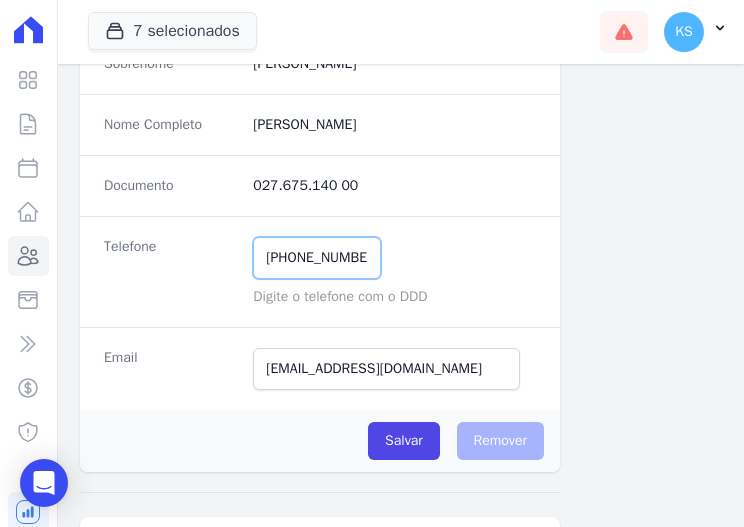 drag, startPoint x: 376, startPoint y: 256, endPoint x: 139, endPoint y: 267, distance: 237.25514 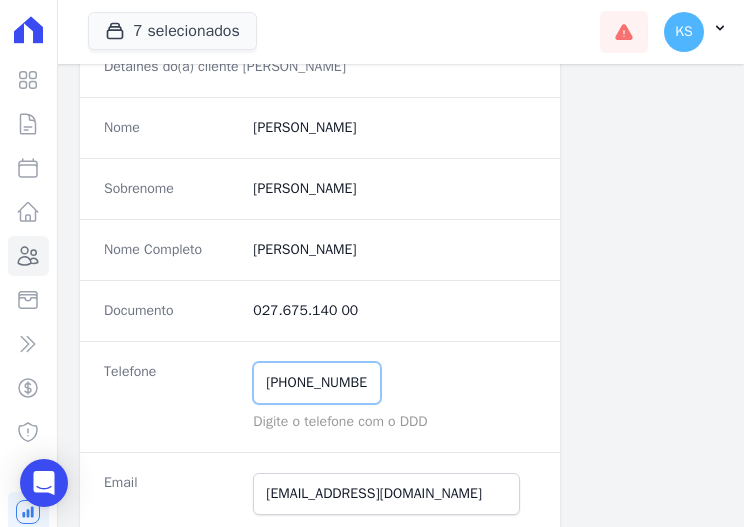 scroll, scrollTop: 0, scrollLeft: 0, axis: both 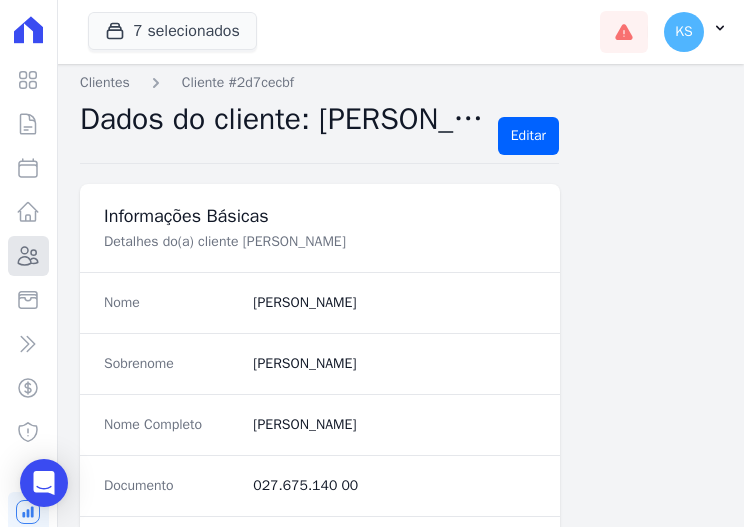 click on "Clientes" at bounding box center [28, 256] 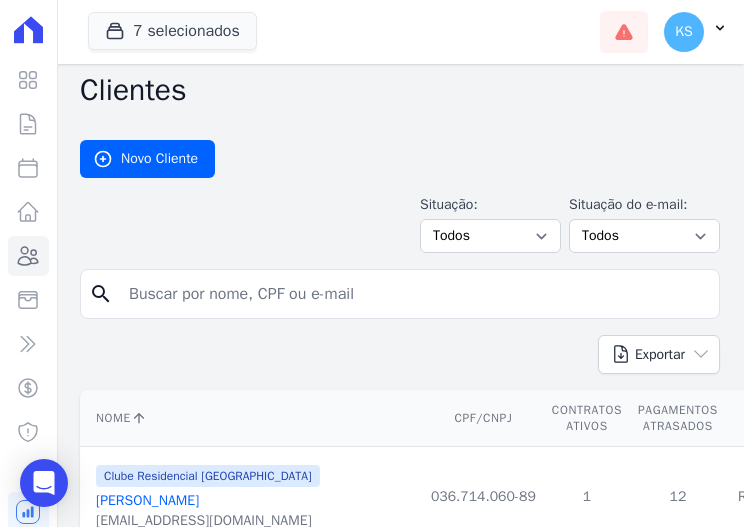 click at bounding box center [414, 294] 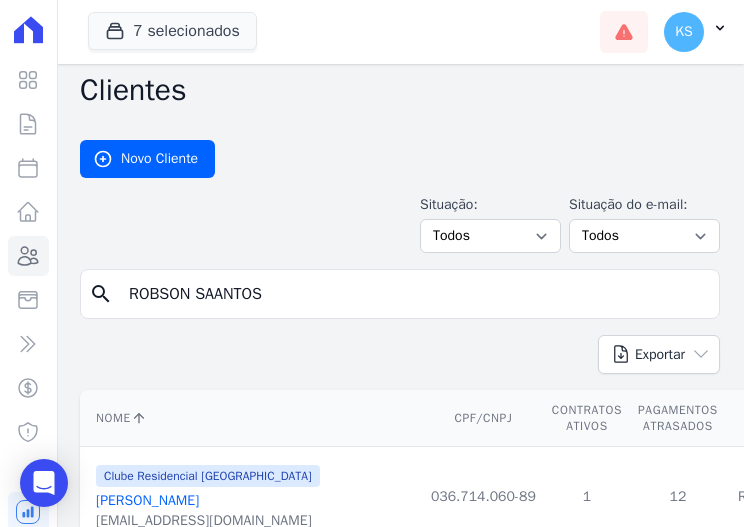 type on "ROBSON SAANTOS" 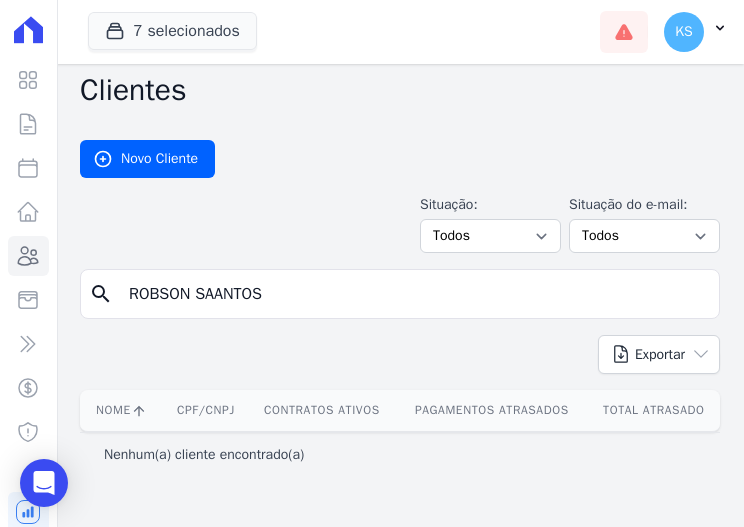 click on "ROBSON SAANTOS" at bounding box center [414, 294] 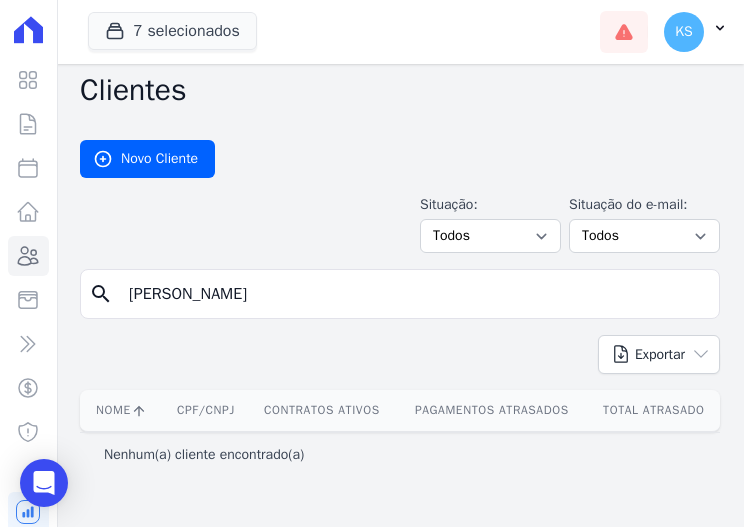 type on "[PERSON_NAME]" 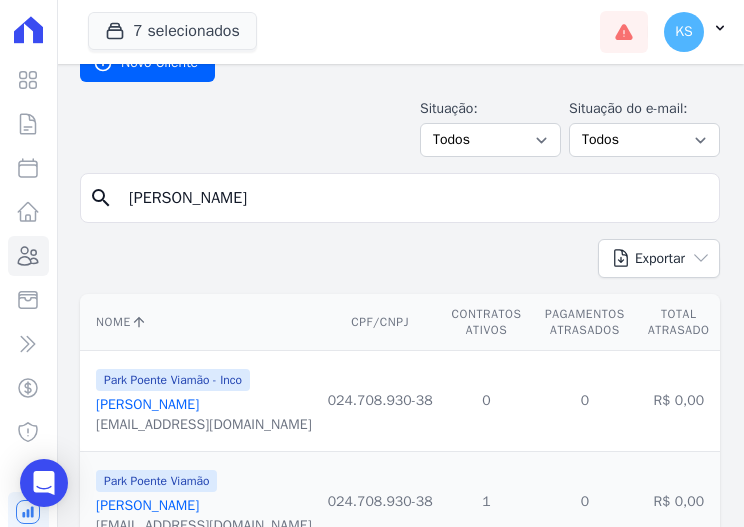 scroll, scrollTop: 200, scrollLeft: 0, axis: vertical 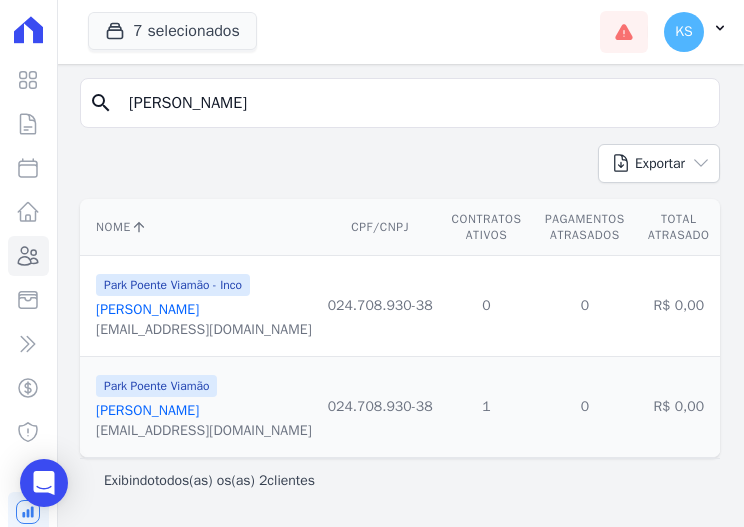 click on "[PERSON_NAME]" at bounding box center [147, 410] 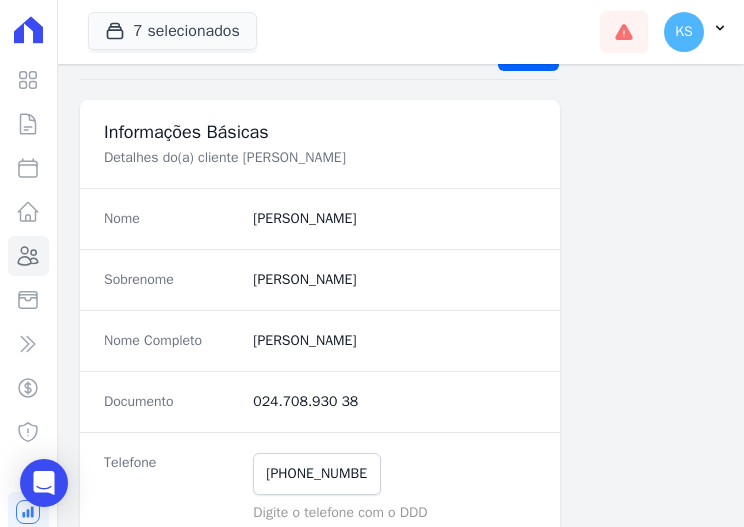 scroll, scrollTop: 200, scrollLeft: 0, axis: vertical 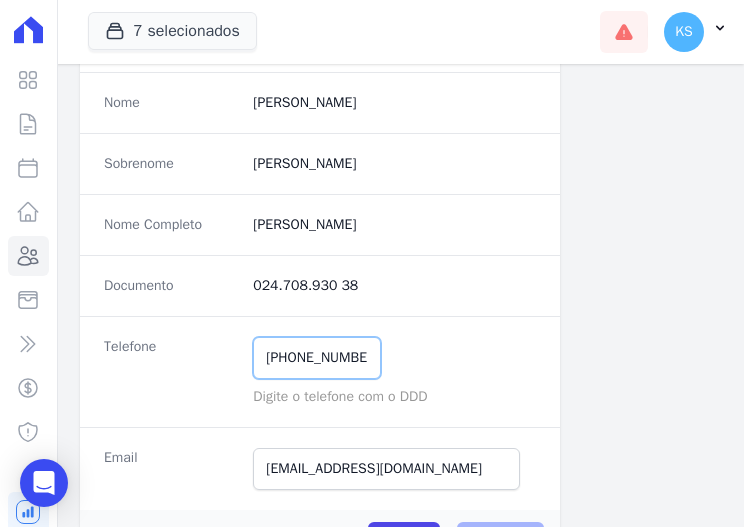 drag, startPoint x: 381, startPoint y: 351, endPoint x: 162, endPoint y: 319, distance: 221.32555 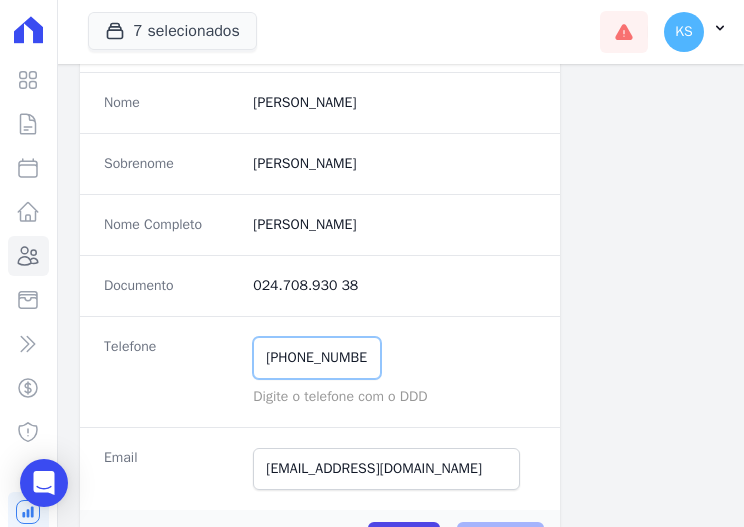 click on "Telefone
[PHONE_NUMBER]
Mensagem de SMS ainda não enviada..
Mensagem de [PERSON_NAME] ainda não enviada..
Digite o telefone com o DDD" at bounding box center (320, 371) 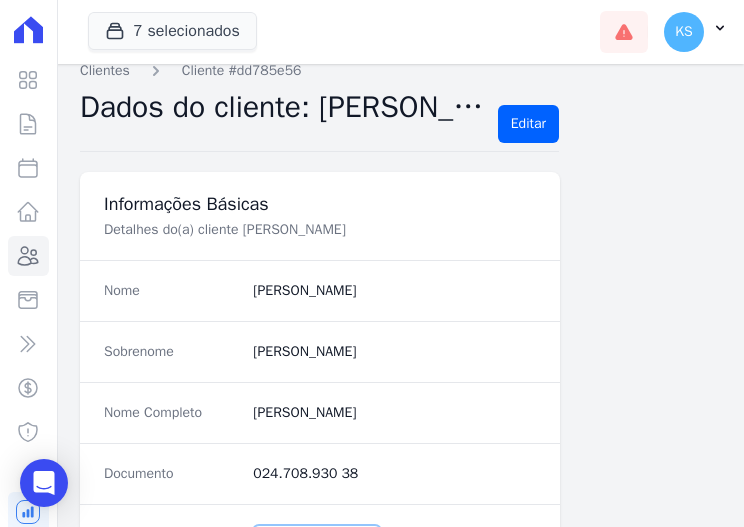 scroll, scrollTop: 0, scrollLeft: 0, axis: both 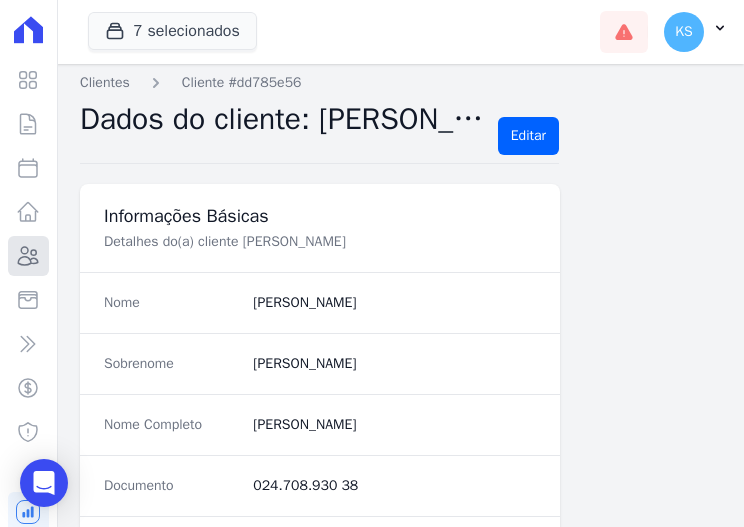 click 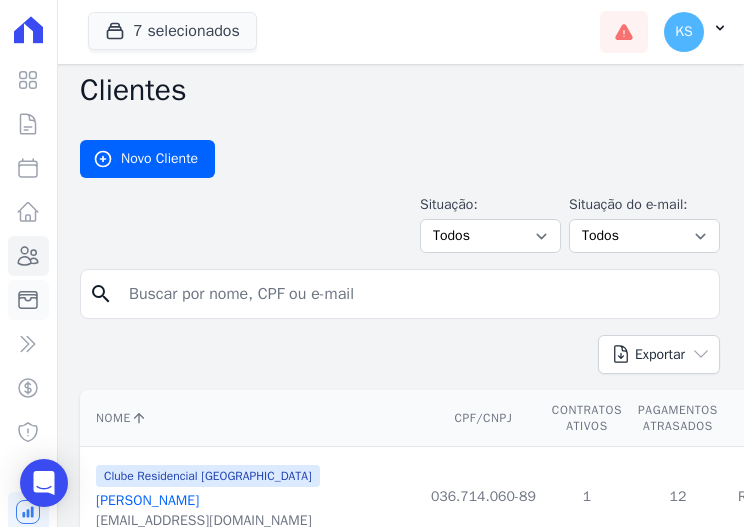 drag, startPoint x: 347, startPoint y: 286, endPoint x: 31, endPoint y: 290, distance: 316.02533 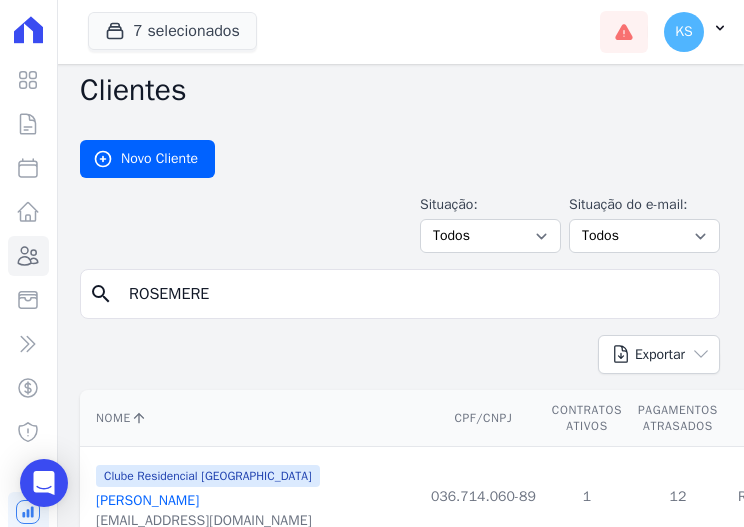 type on "ROSEMERE" 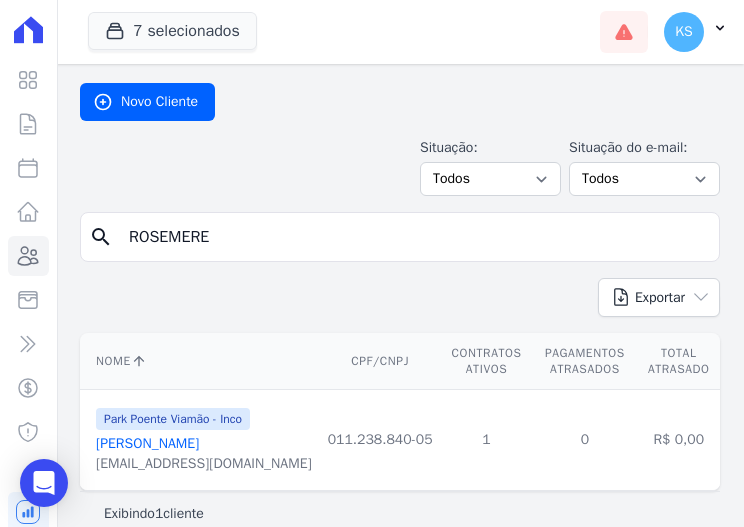 scroll, scrollTop: 88, scrollLeft: 0, axis: vertical 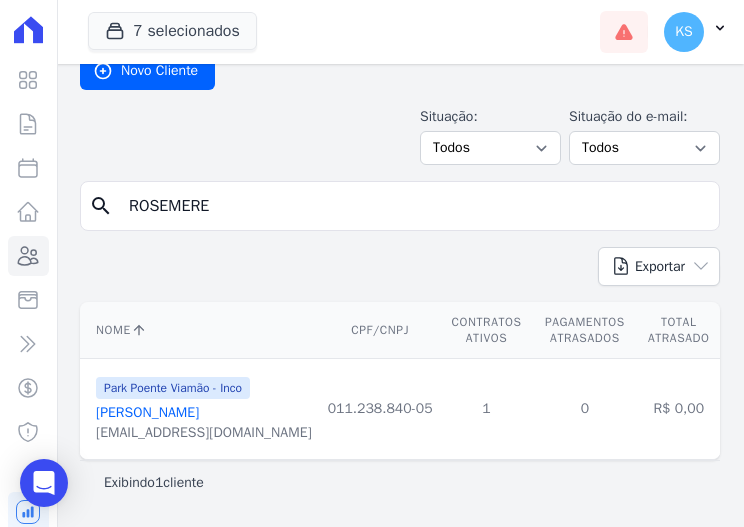 click on "[PERSON_NAME]" at bounding box center (147, 412) 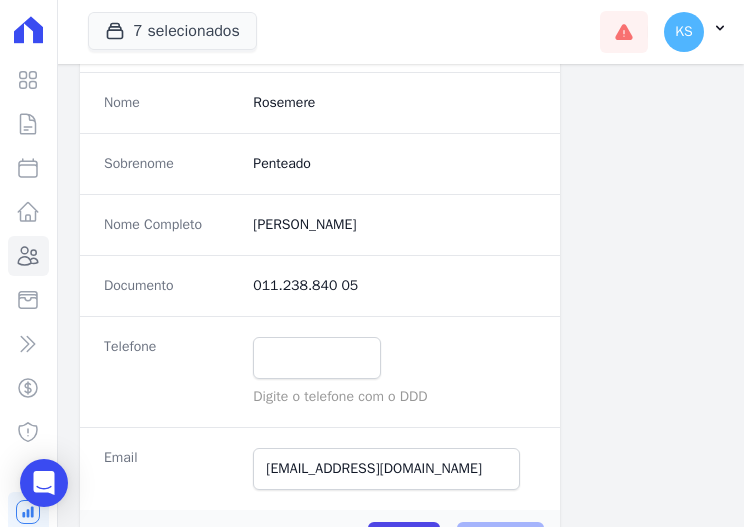 scroll, scrollTop: 0, scrollLeft: 0, axis: both 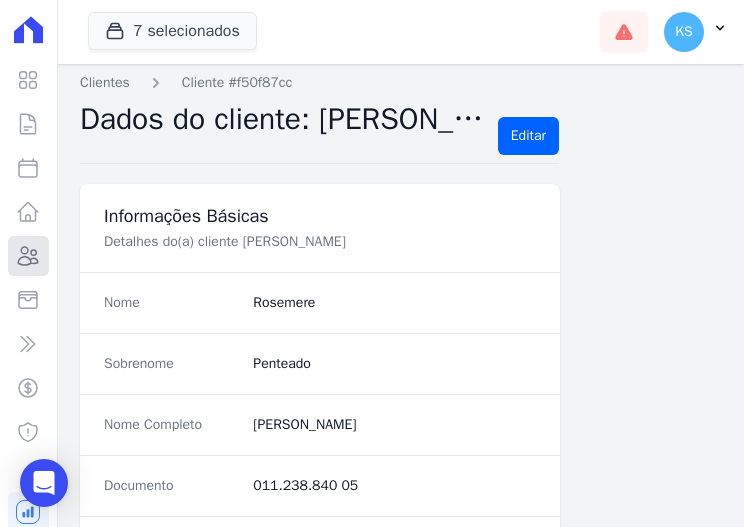 click on "Clientes" at bounding box center [28, 256] 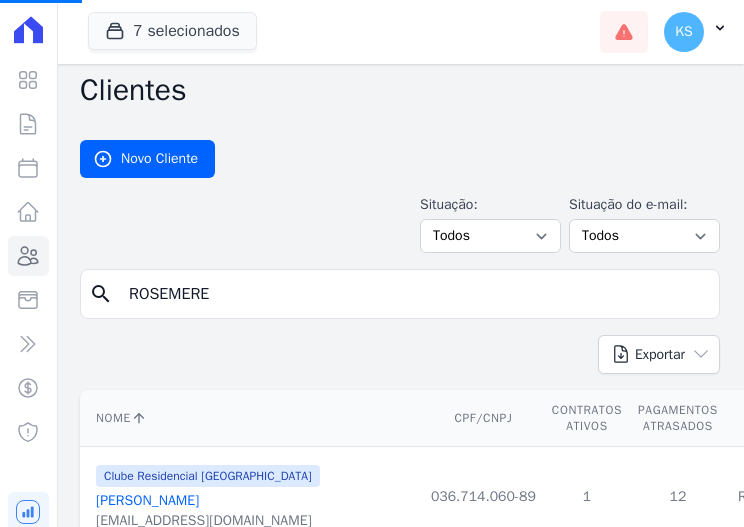 drag, startPoint x: 242, startPoint y: 291, endPoint x: -43, endPoint y: 231, distance: 291.2473 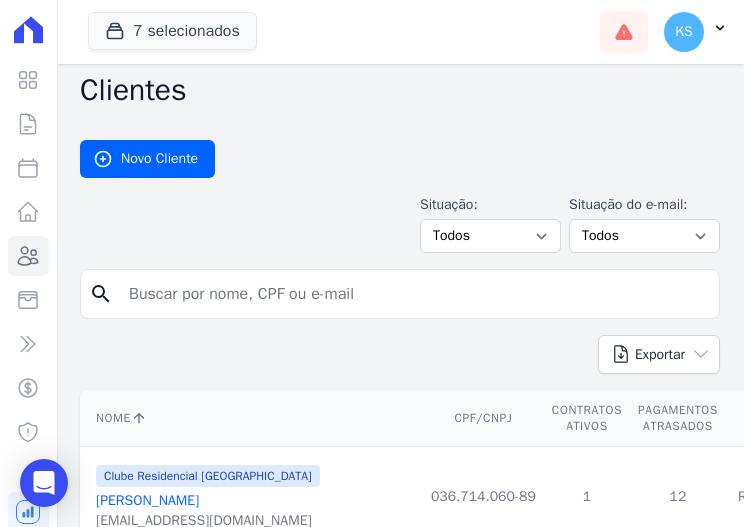 click at bounding box center (414, 294) 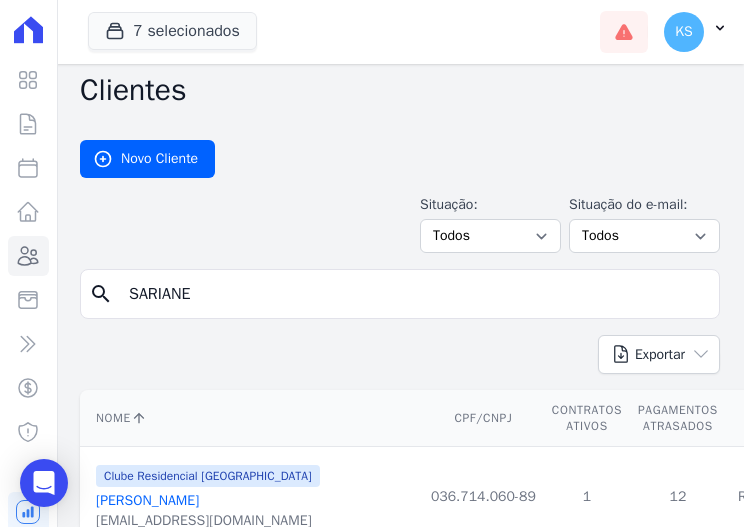 type on "SARIANE" 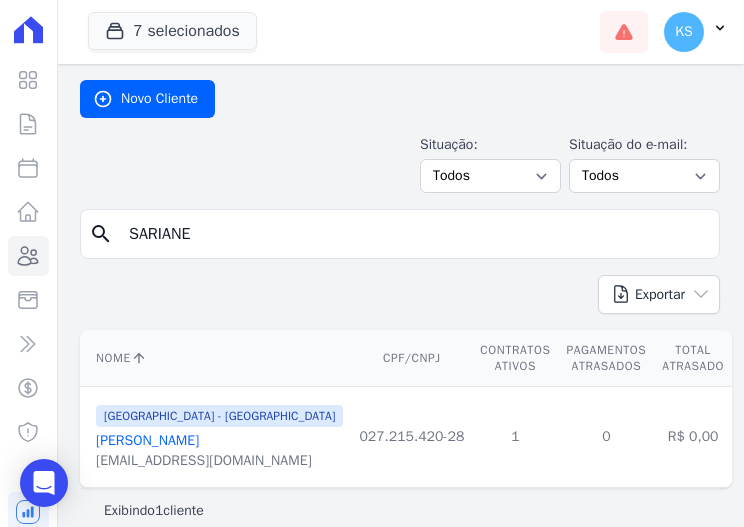 scroll, scrollTop: 88, scrollLeft: 0, axis: vertical 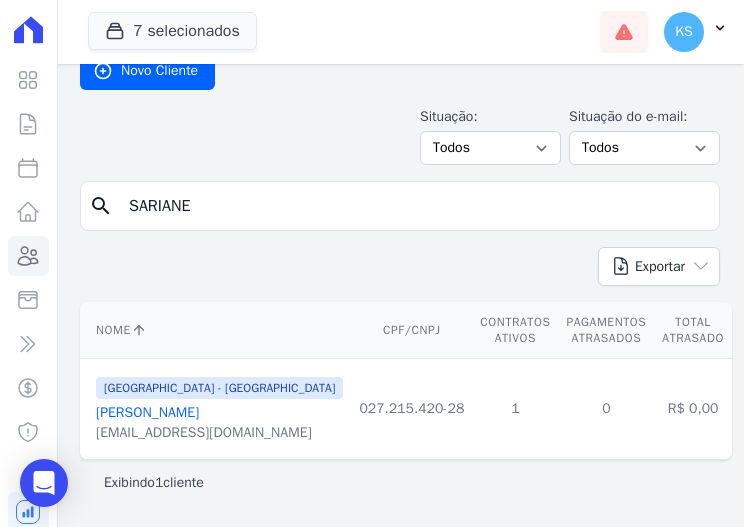 click on "[PERSON_NAME]" at bounding box center [147, 412] 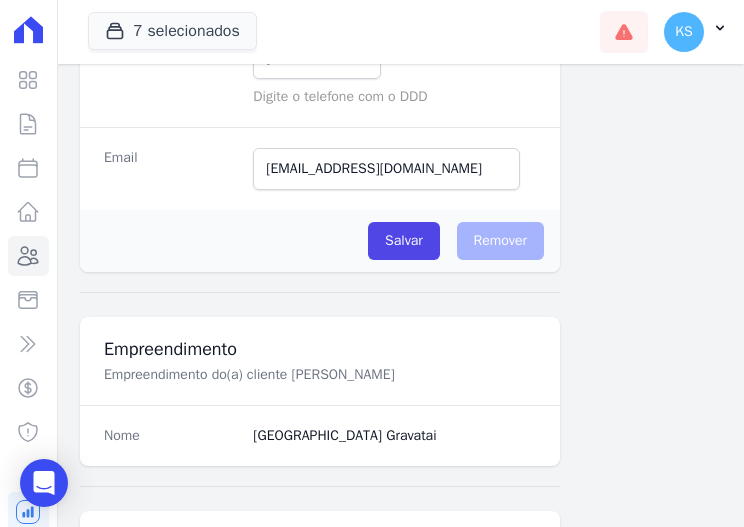 scroll, scrollTop: 400, scrollLeft: 0, axis: vertical 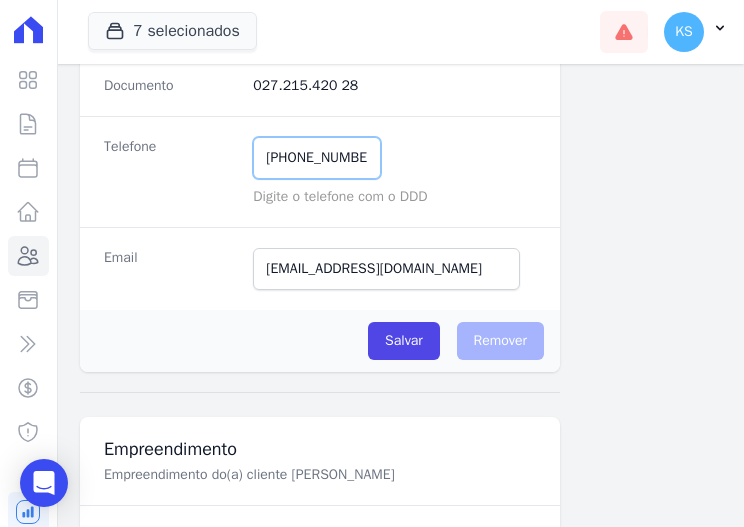 drag, startPoint x: 382, startPoint y: 155, endPoint x: -5, endPoint y: 106, distance: 390.08972 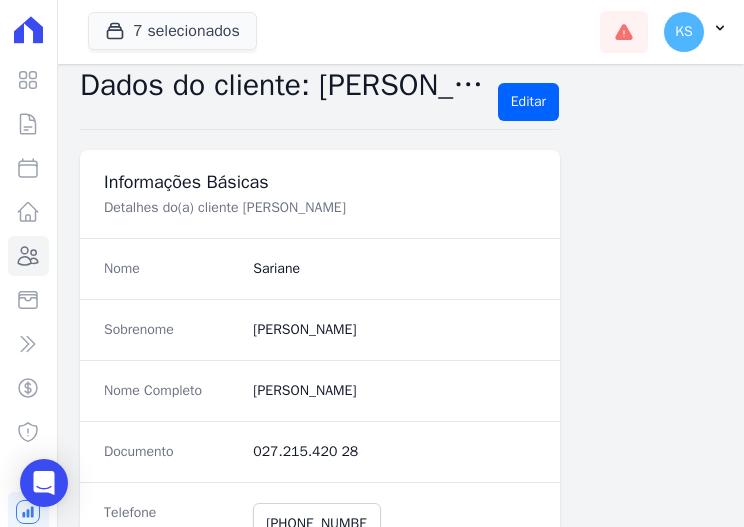 scroll, scrollTop: 0, scrollLeft: 0, axis: both 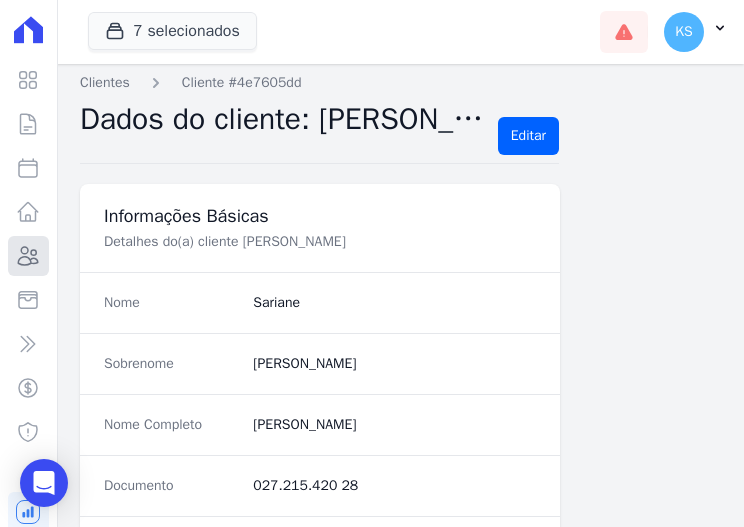 click 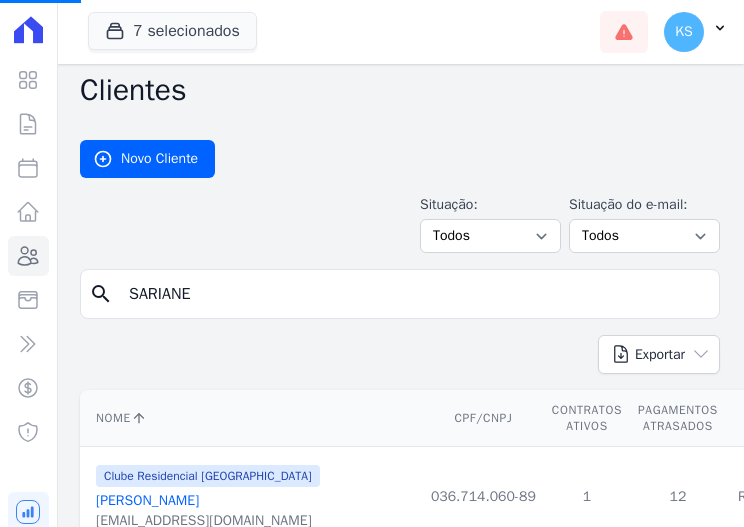 drag, startPoint x: 212, startPoint y: 294, endPoint x: -30, endPoint y: 313, distance: 242.74472 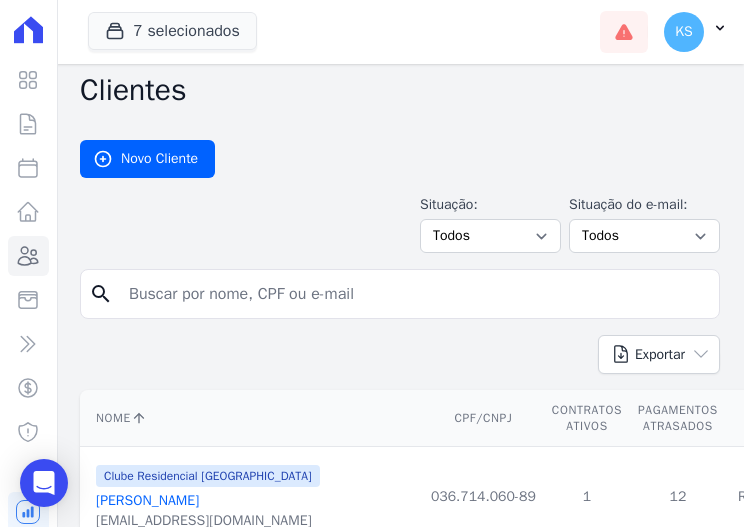 click at bounding box center [414, 294] 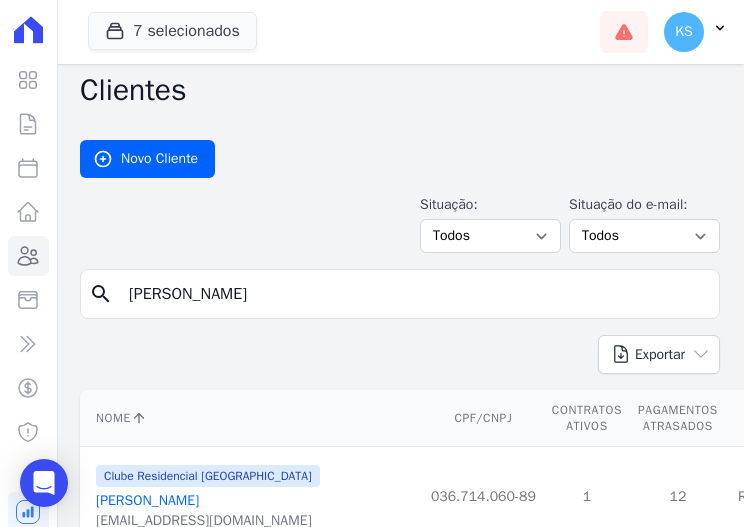type on "[PERSON_NAME]" 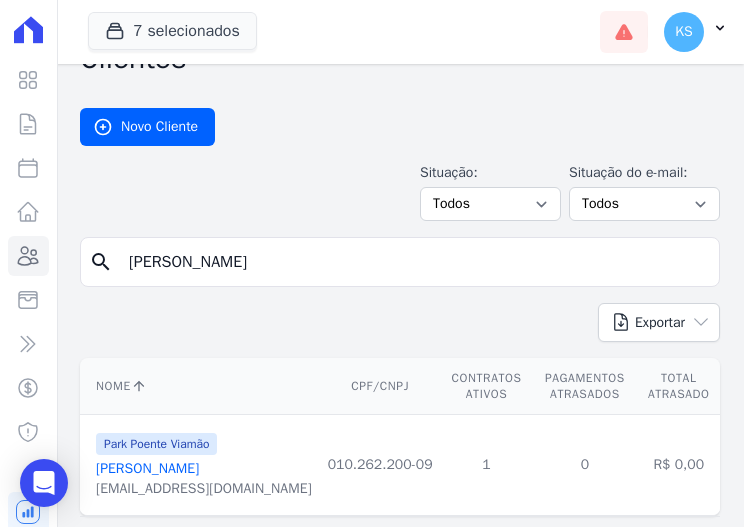scroll, scrollTop: 88, scrollLeft: 0, axis: vertical 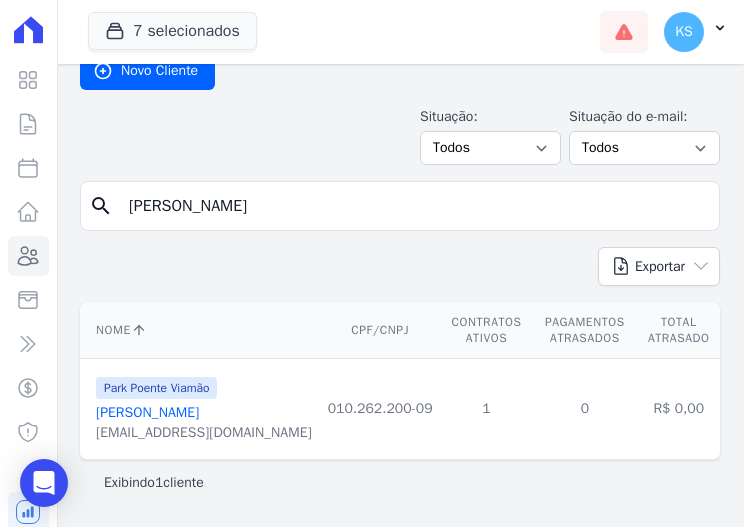 click on "Park Poente Viamão" at bounding box center (156, 388) 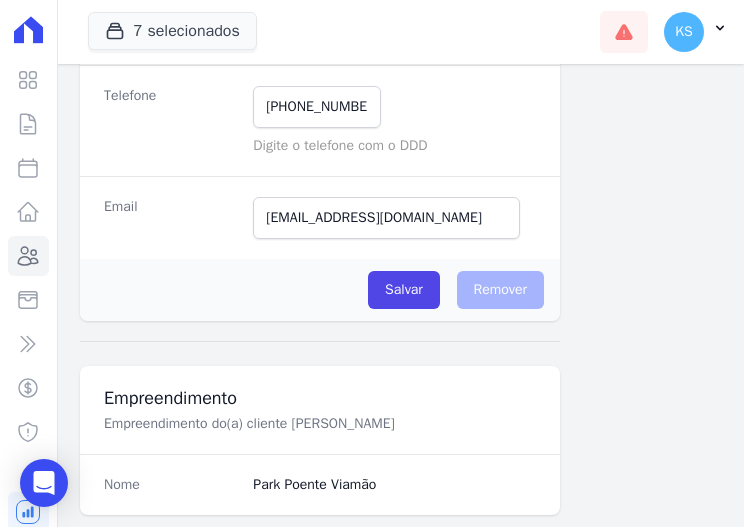 scroll, scrollTop: 300, scrollLeft: 0, axis: vertical 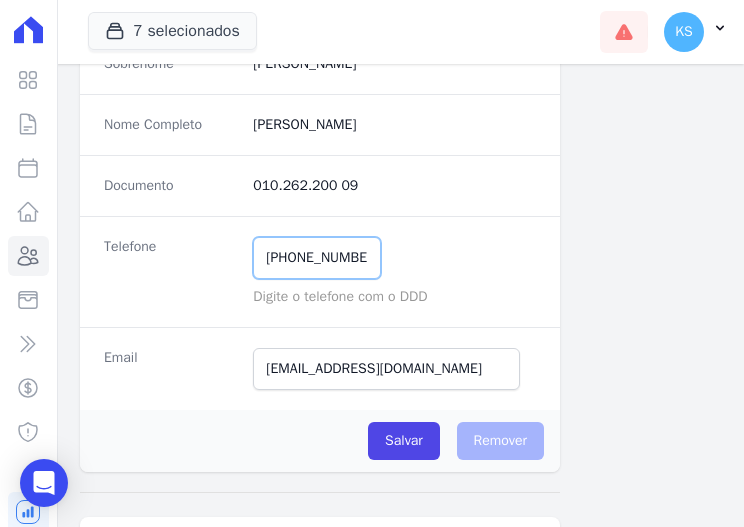 drag, startPoint x: 348, startPoint y: 257, endPoint x: 117, endPoint y: 257, distance: 231 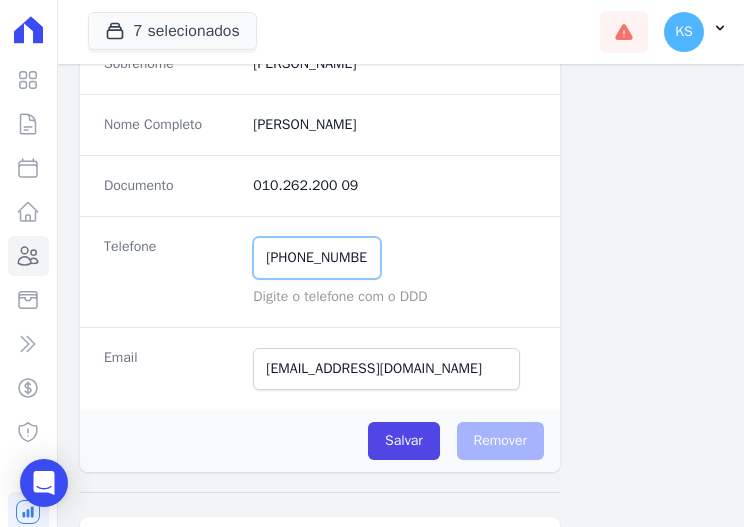 click on "Telefone
[PHONE_NUMBER]
Mensagem de SMS ainda não enviada..
Mensagem de [PERSON_NAME] ainda não enviada..
Digite o telefone com o DDD" at bounding box center [320, 271] 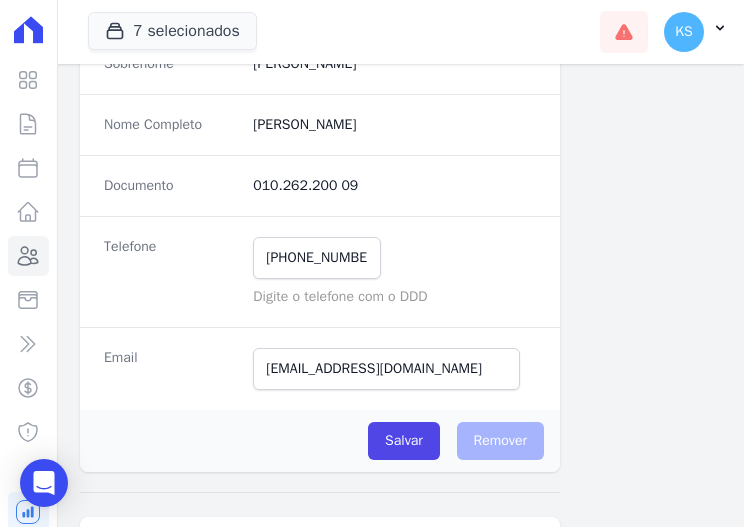 drag, startPoint x: 117, startPoint y: 257, endPoint x: 160, endPoint y: 386, distance: 135.97794 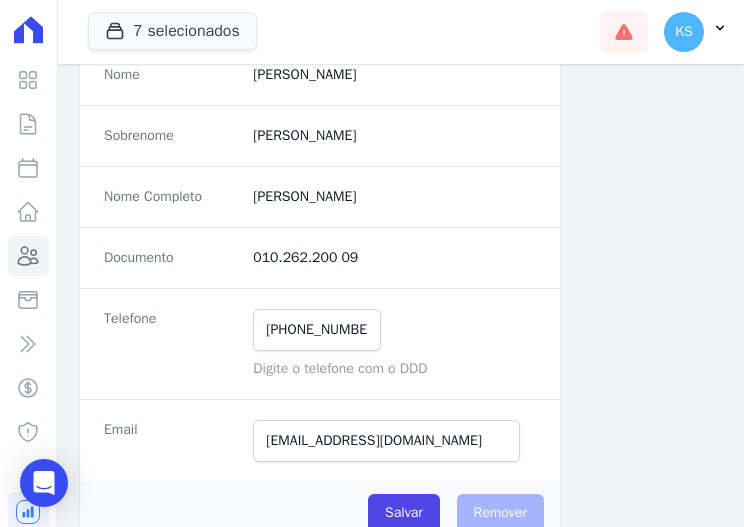 scroll, scrollTop: 0, scrollLeft: 0, axis: both 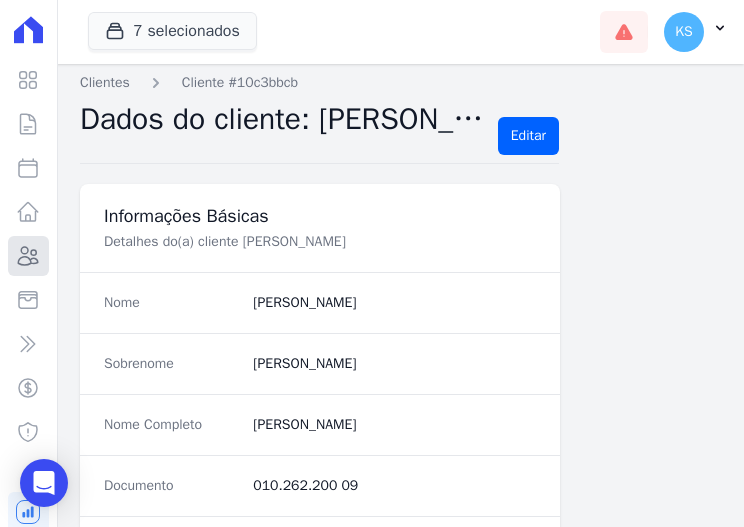 click on "Clientes" at bounding box center [28, 256] 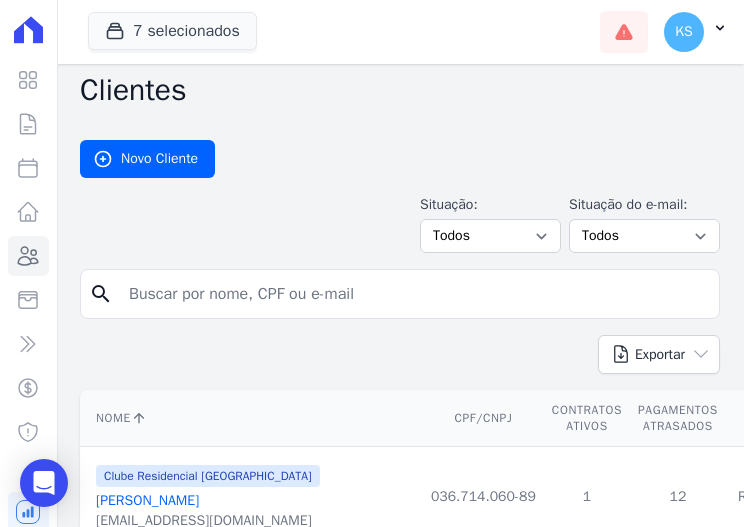 click at bounding box center [414, 294] 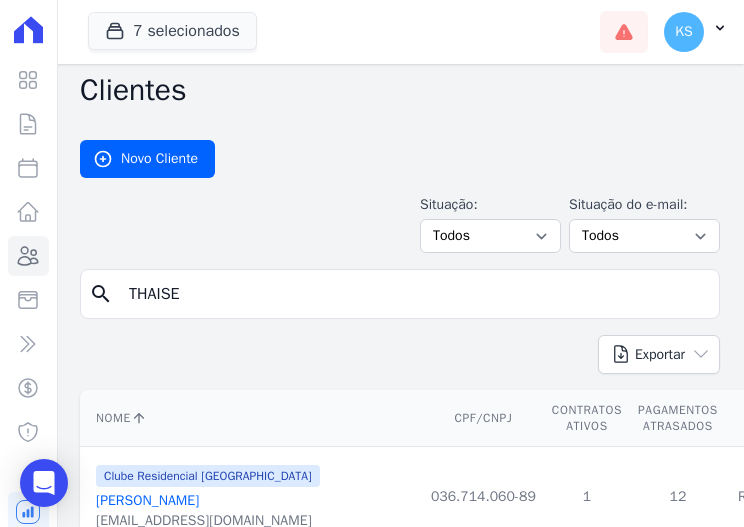 type on "THAISE" 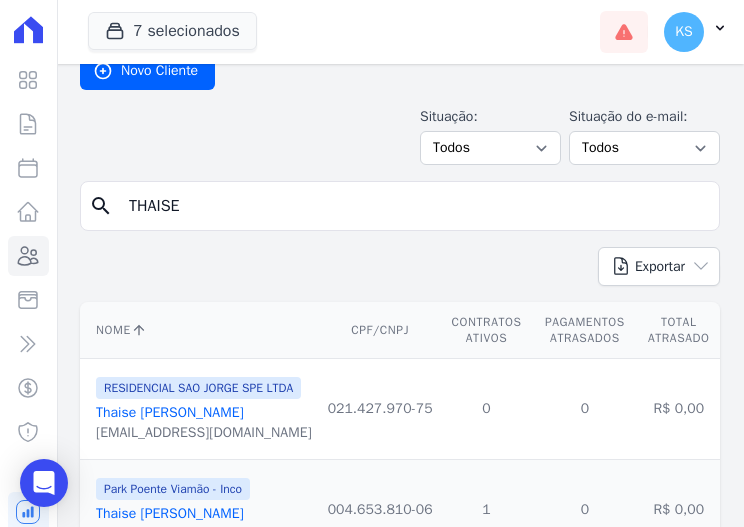 scroll, scrollTop: 190, scrollLeft: 0, axis: vertical 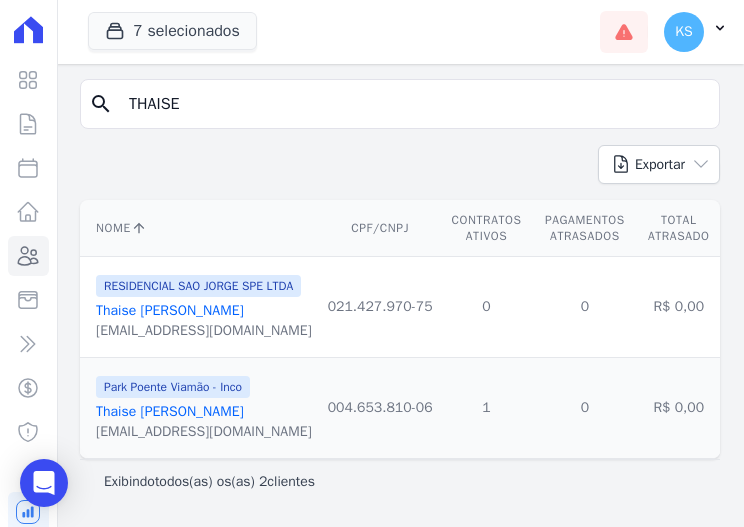 click on "Thaise [PERSON_NAME]" at bounding box center (170, 411) 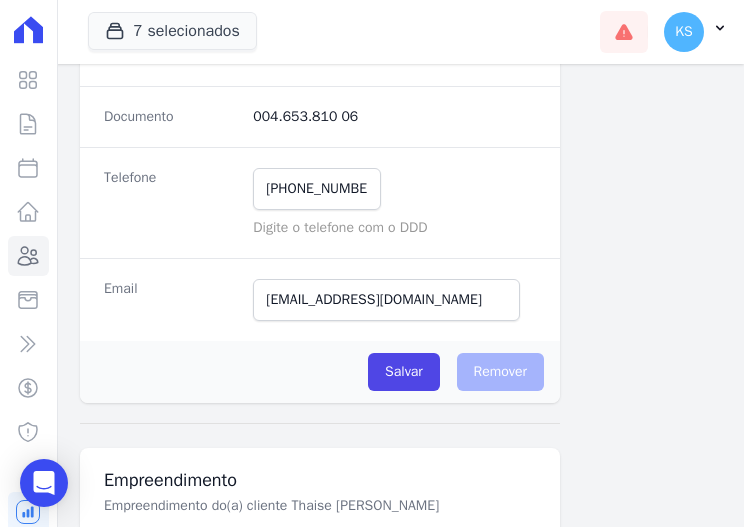 scroll, scrollTop: 400, scrollLeft: 0, axis: vertical 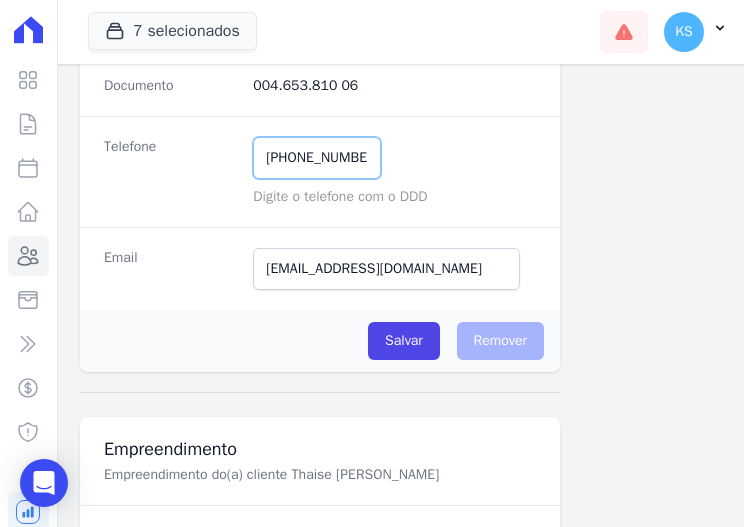 drag, startPoint x: 370, startPoint y: 148, endPoint x: 182, endPoint y: 128, distance: 189.06084 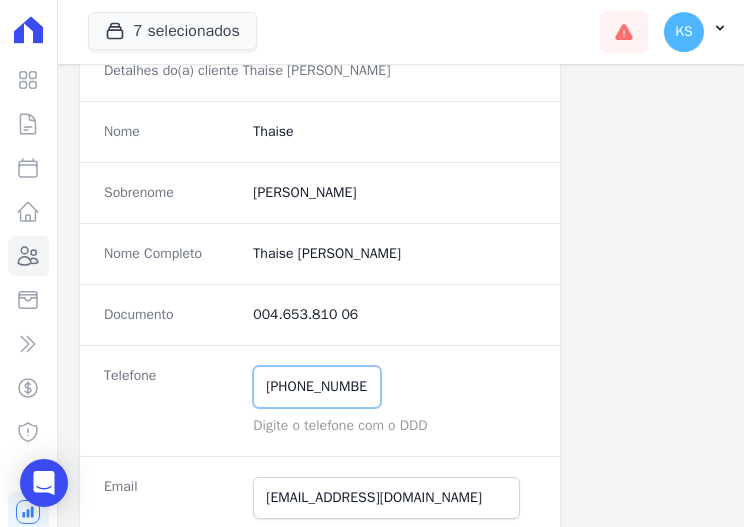 scroll, scrollTop: 100, scrollLeft: 0, axis: vertical 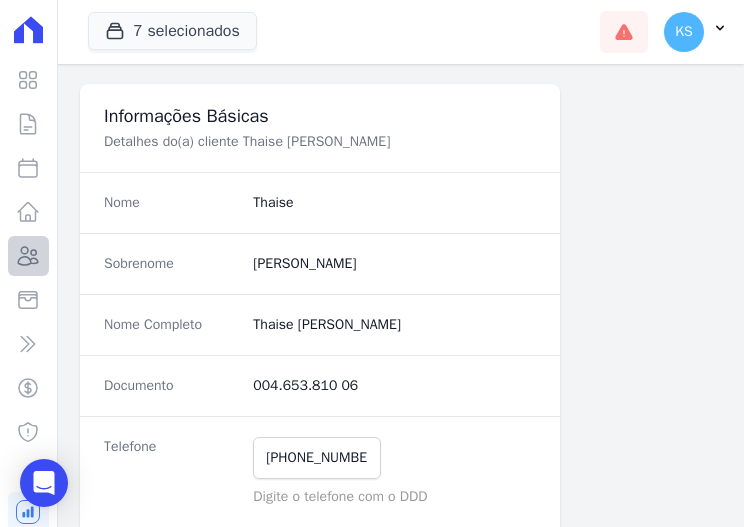 click on "Visão Geral
Contratos
[GEOGRAPHIC_DATA]
Lotes
Clientes
Minha Carteira
Transferências
Crédito
Negativação" at bounding box center (28, 263) 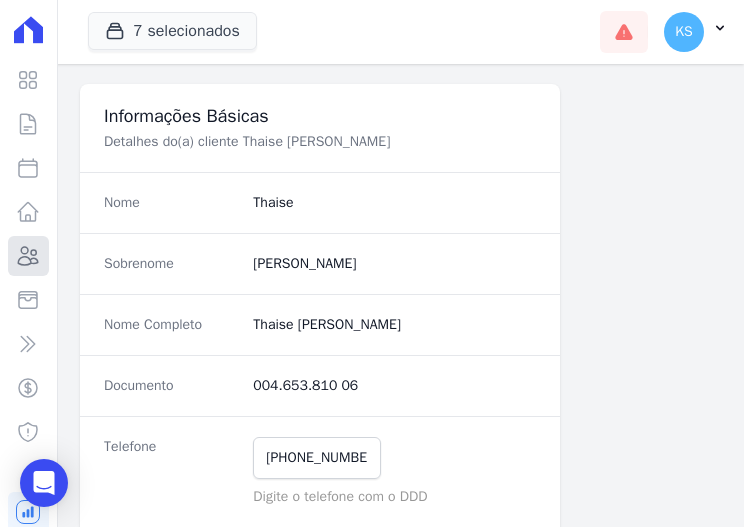 click 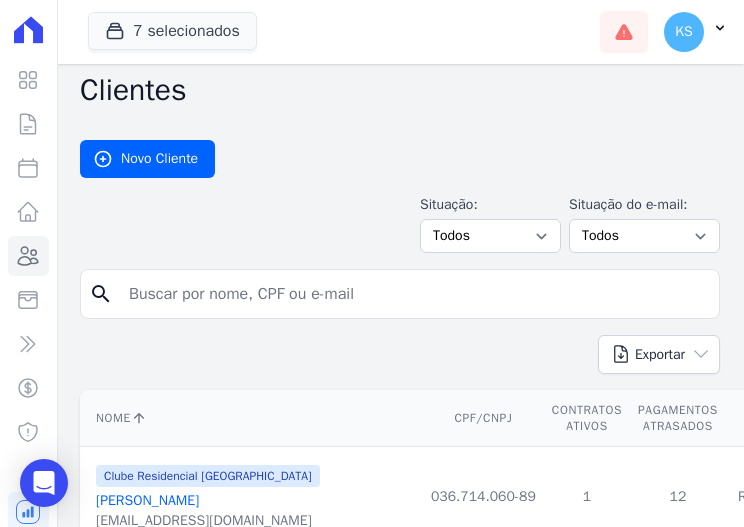click at bounding box center [414, 294] 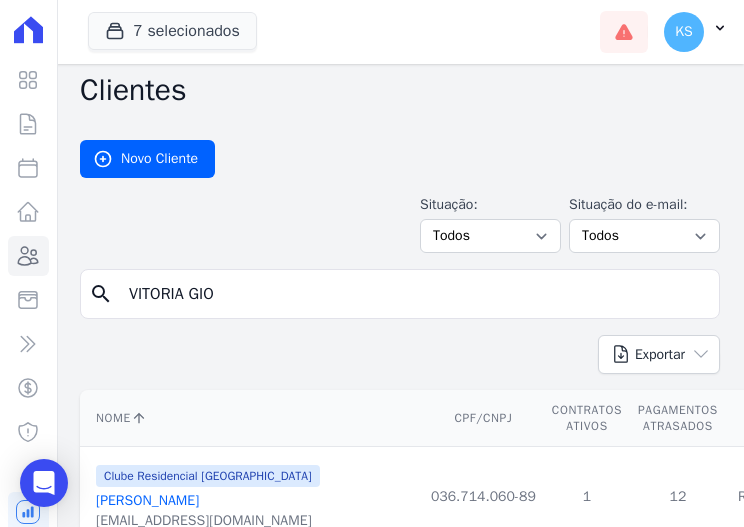 type on "VITORIA GIO" 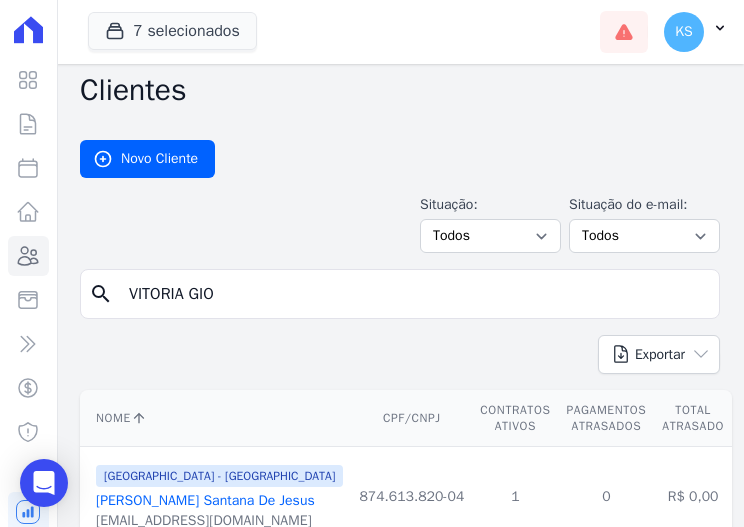 scroll, scrollTop: 88, scrollLeft: 0, axis: vertical 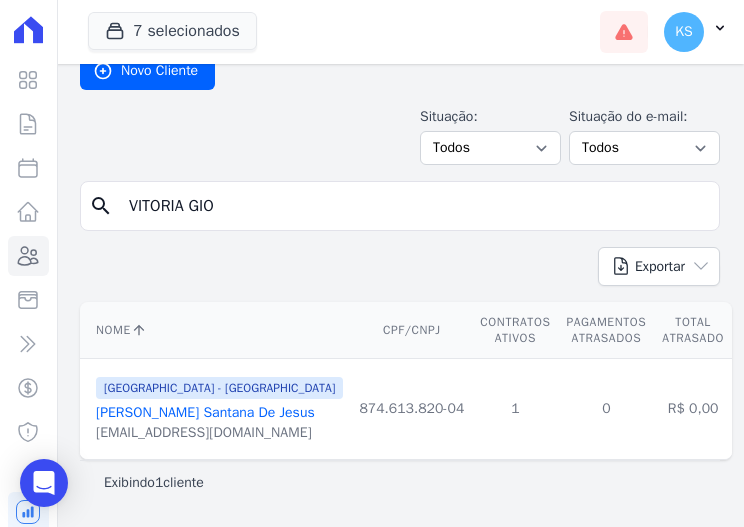 click on "[PERSON_NAME] Santana De Jesus" at bounding box center [205, 412] 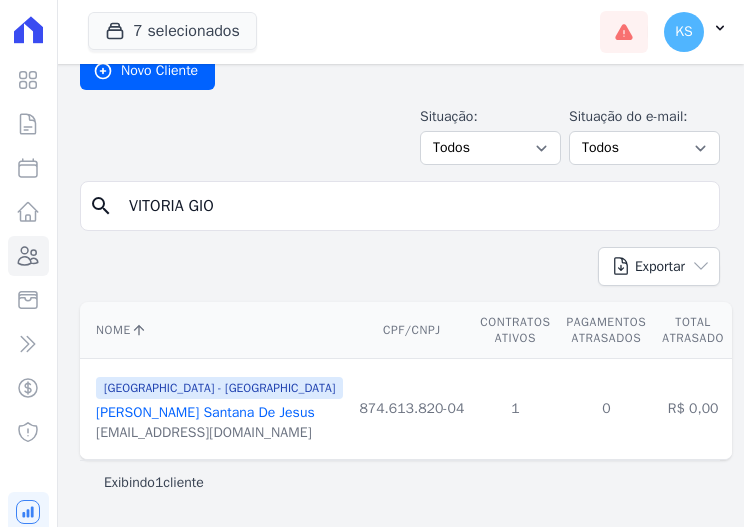 click on "[PERSON_NAME] Santana De Jesus" at bounding box center [205, 412] 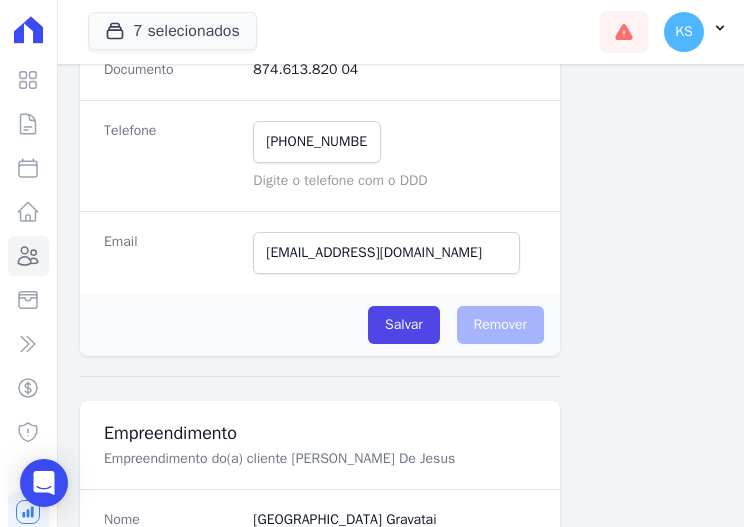 scroll, scrollTop: 216, scrollLeft: 0, axis: vertical 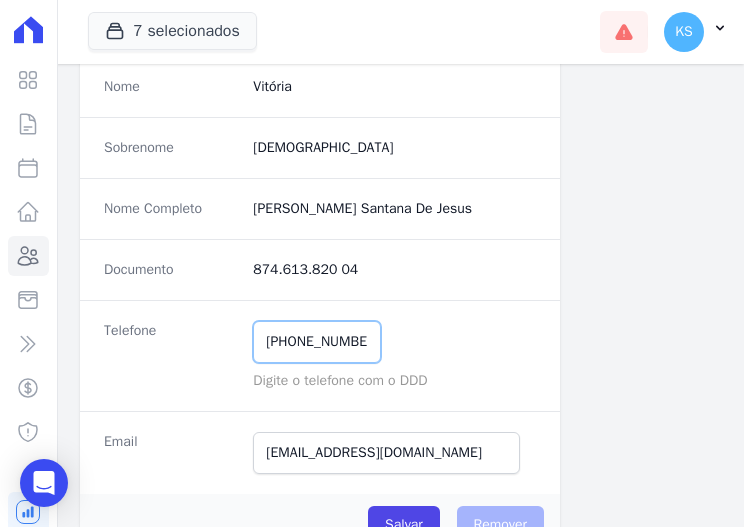 drag, startPoint x: 364, startPoint y: 339, endPoint x: 191, endPoint y: 327, distance: 173.41568 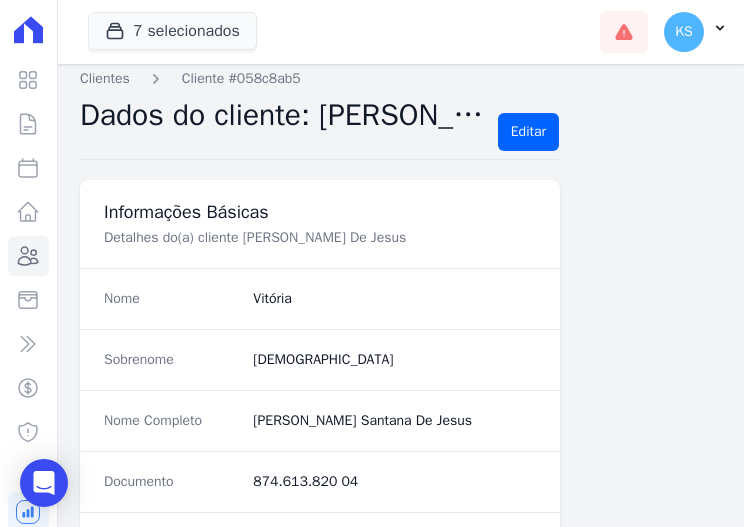 scroll, scrollTop: 0, scrollLeft: 0, axis: both 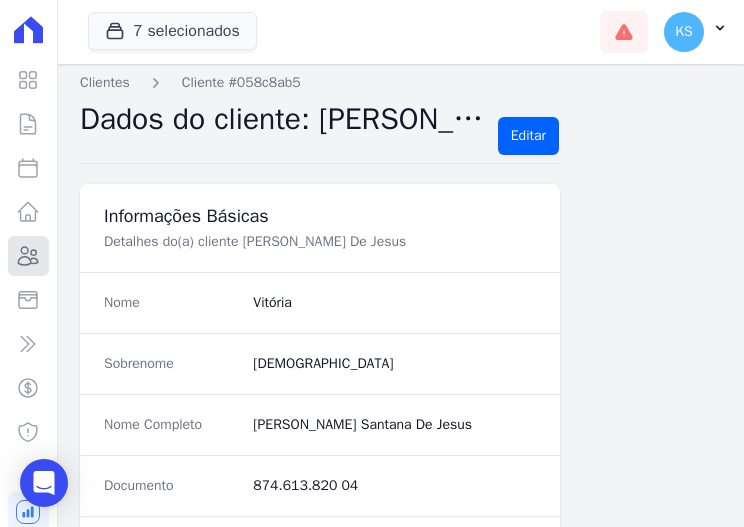 click 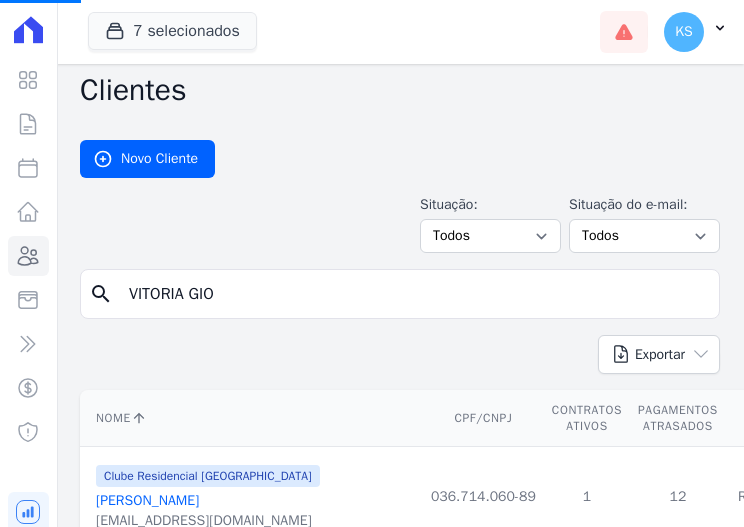 drag, startPoint x: 301, startPoint y: 287, endPoint x: -305, endPoint y: 158, distance: 619.57806 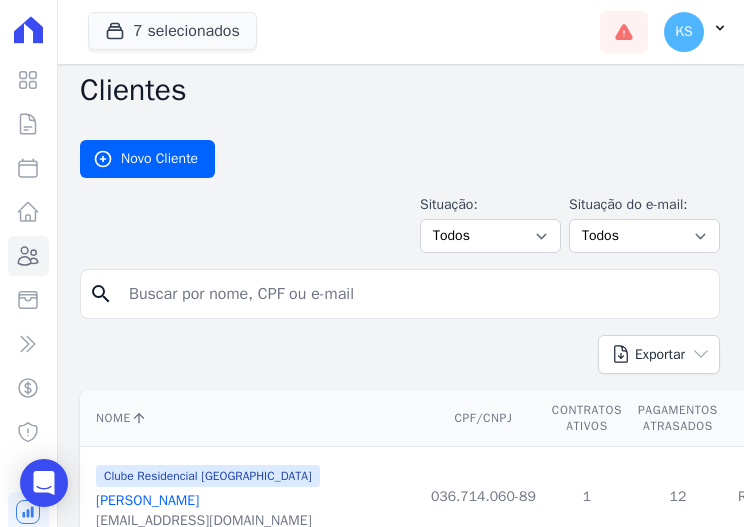 click on "search" at bounding box center (400, 294) 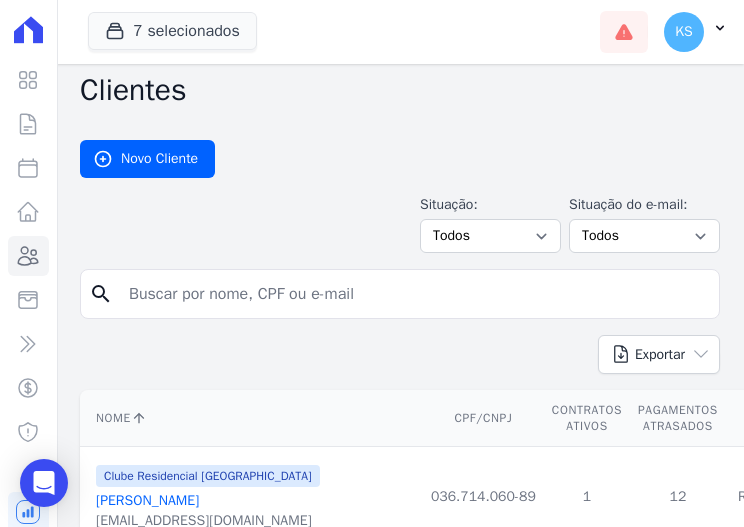 click at bounding box center [414, 294] 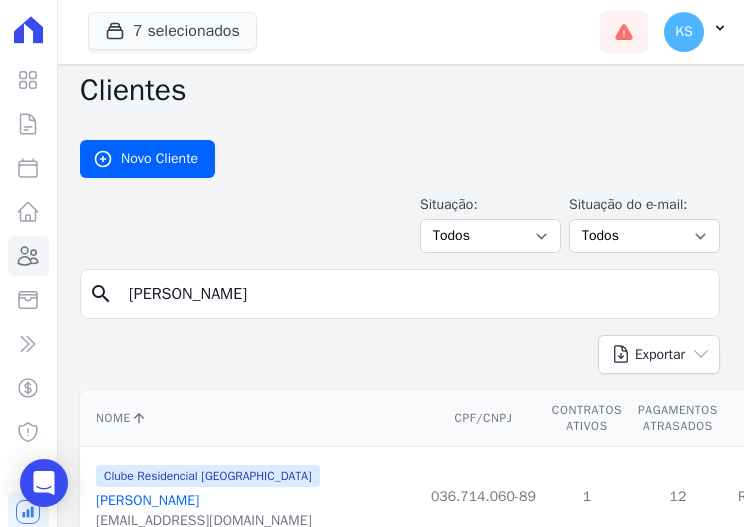 type on "[PERSON_NAME]" 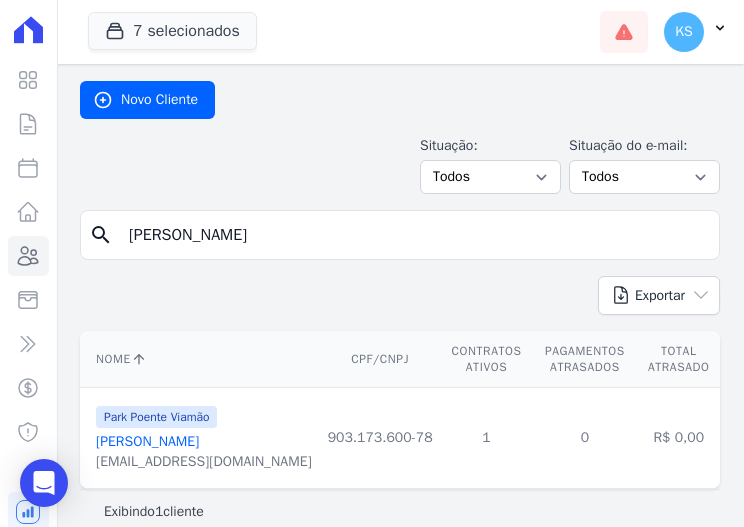 scroll, scrollTop: 88, scrollLeft: 0, axis: vertical 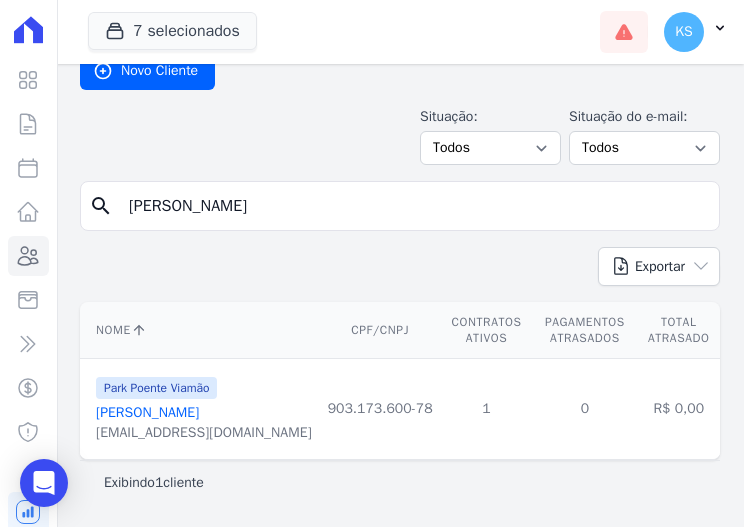 click on "[PERSON_NAME]" at bounding box center (147, 412) 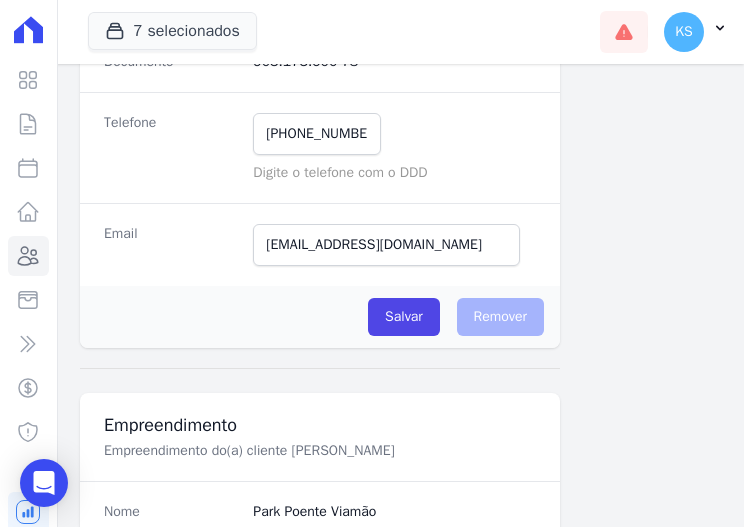 scroll, scrollTop: 316, scrollLeft: 0, axis: vertical 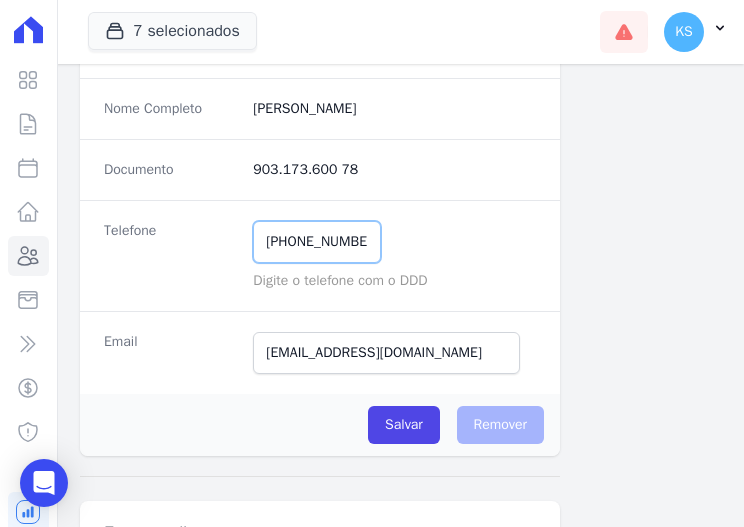 drag, startPoint x: 368, startPoint y: 232, endPoint x: 53, endPoint y: 237, distance: 315.03967 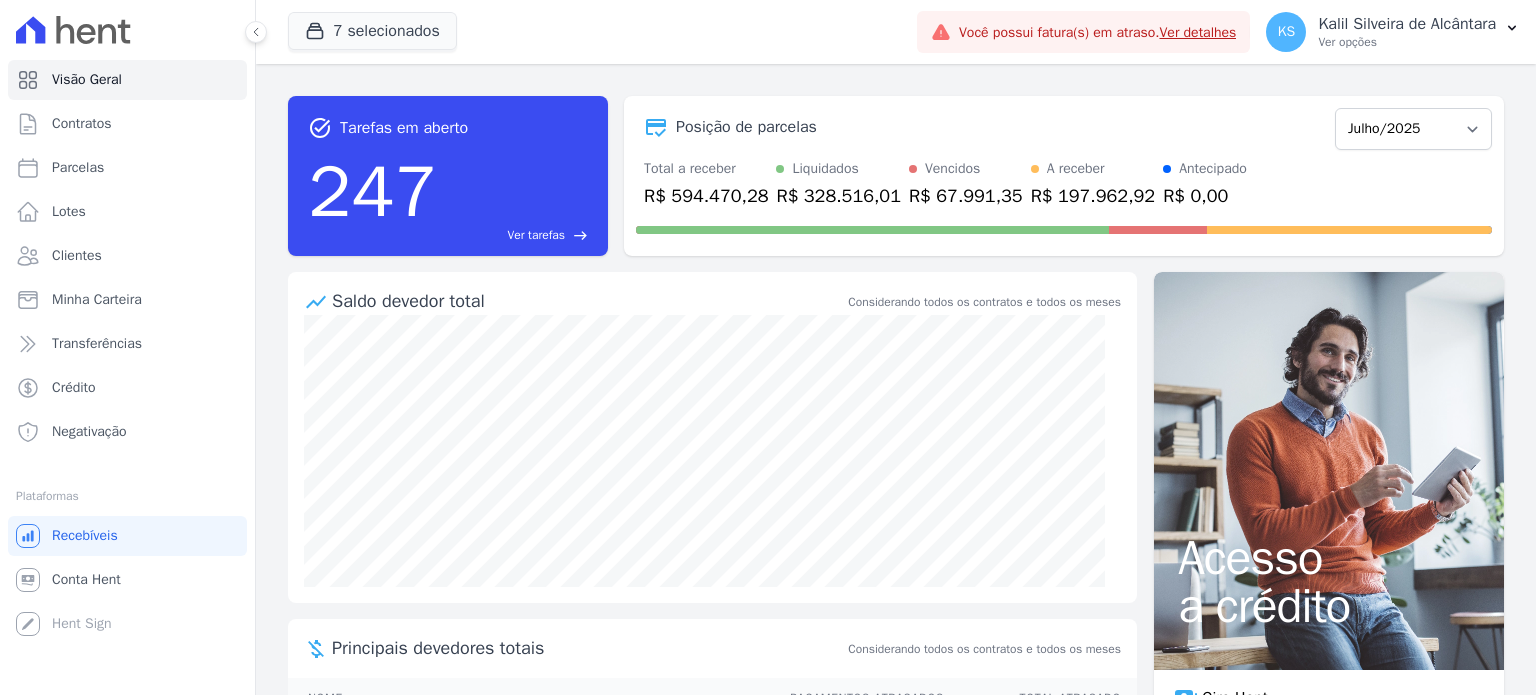 scroll, scrollTop: 0, scrollLeft: 0, axis: both 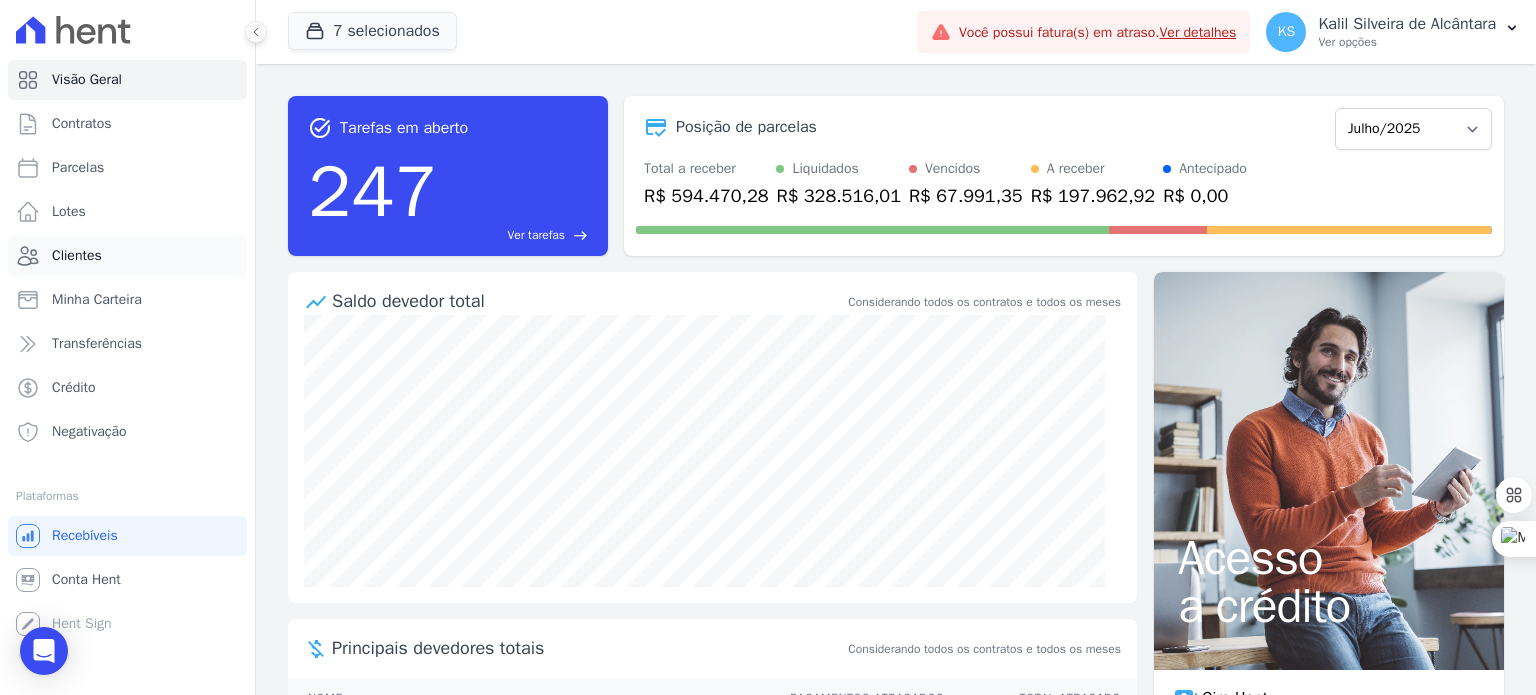 click on "Clientes" at bounding box center [127, 256] 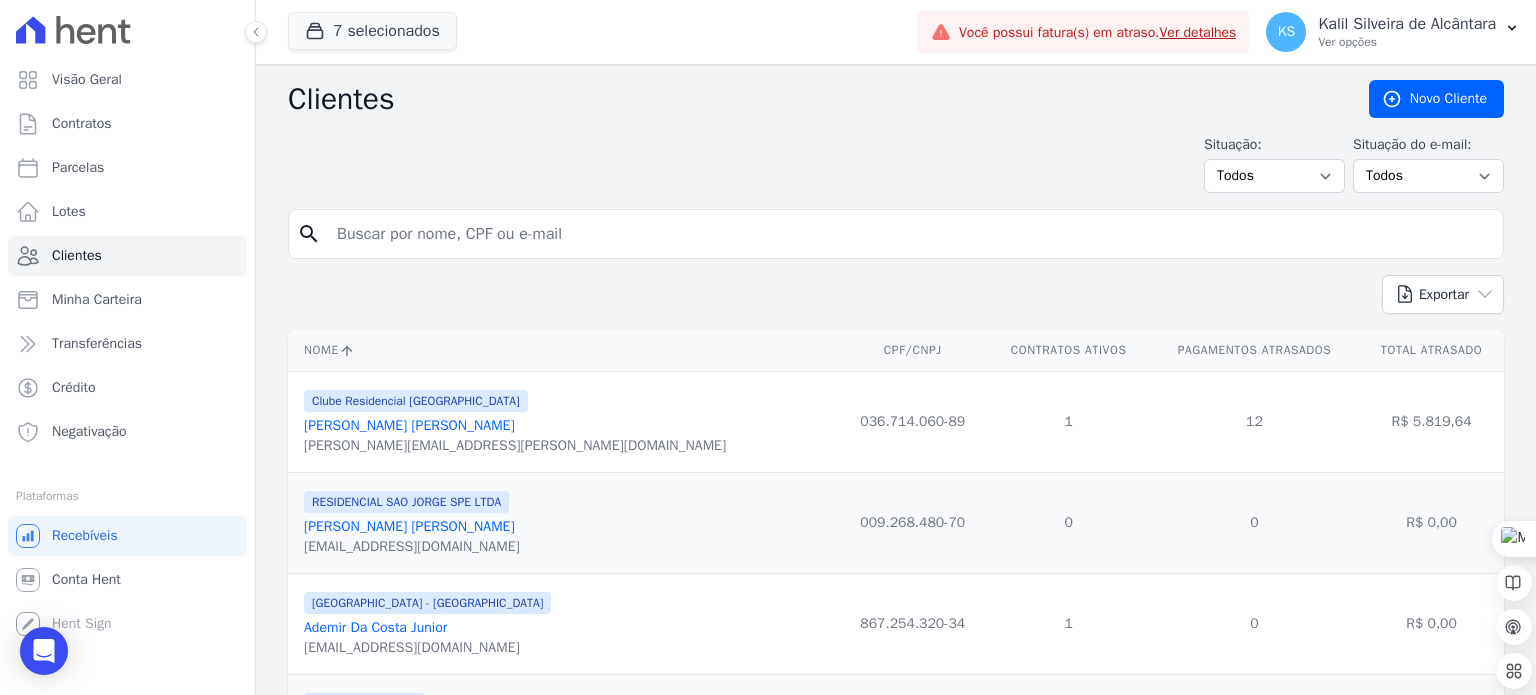 click at bounding box center (910, 234) 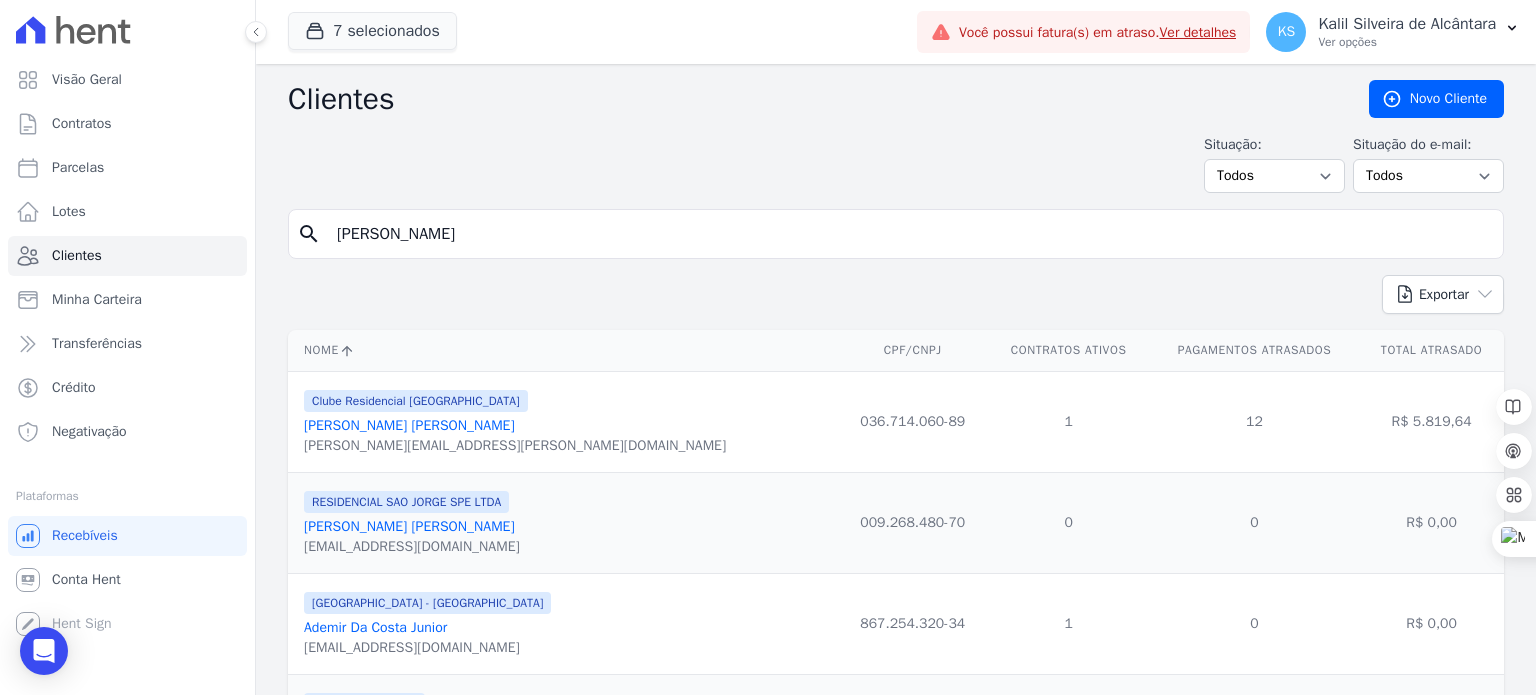 type on "ADILSON" 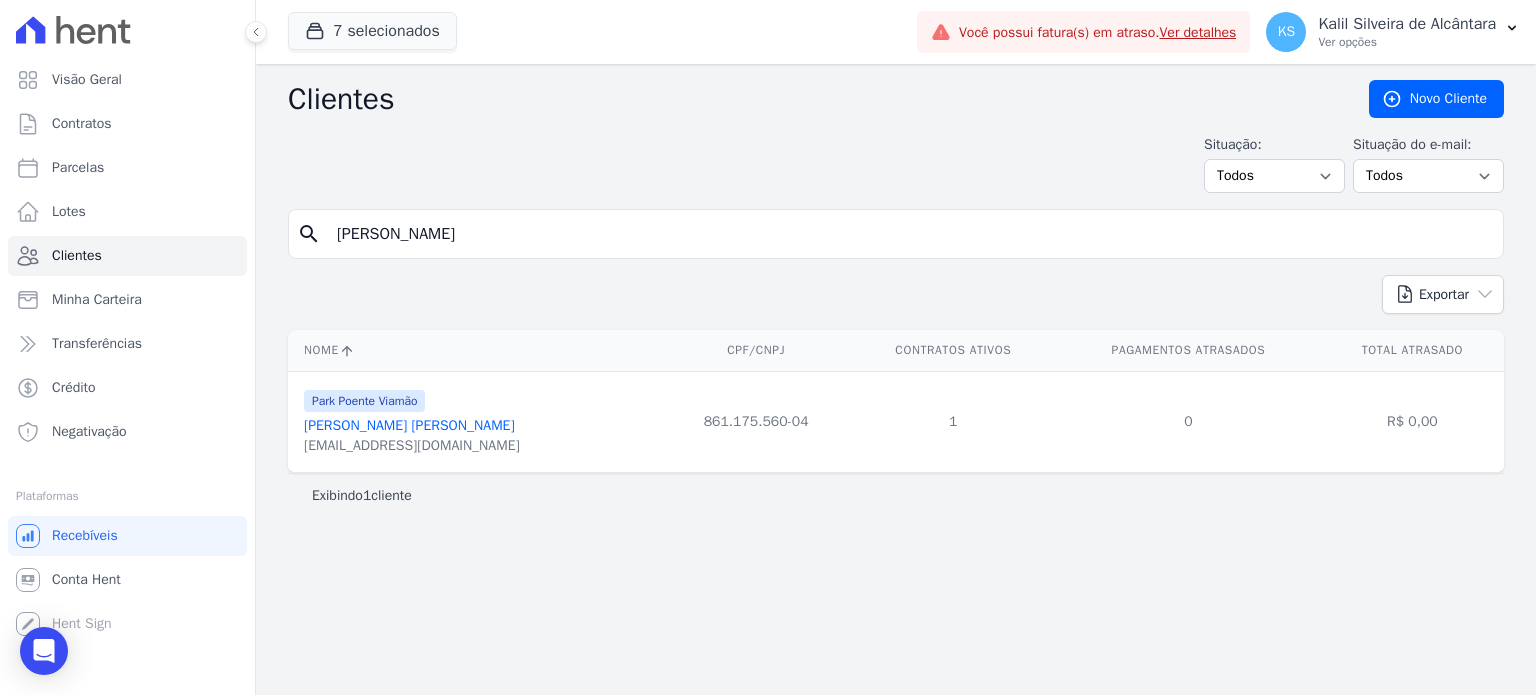 click on "Adilson Junior [PERSON_NAME]" at bounding box center (409, 425) 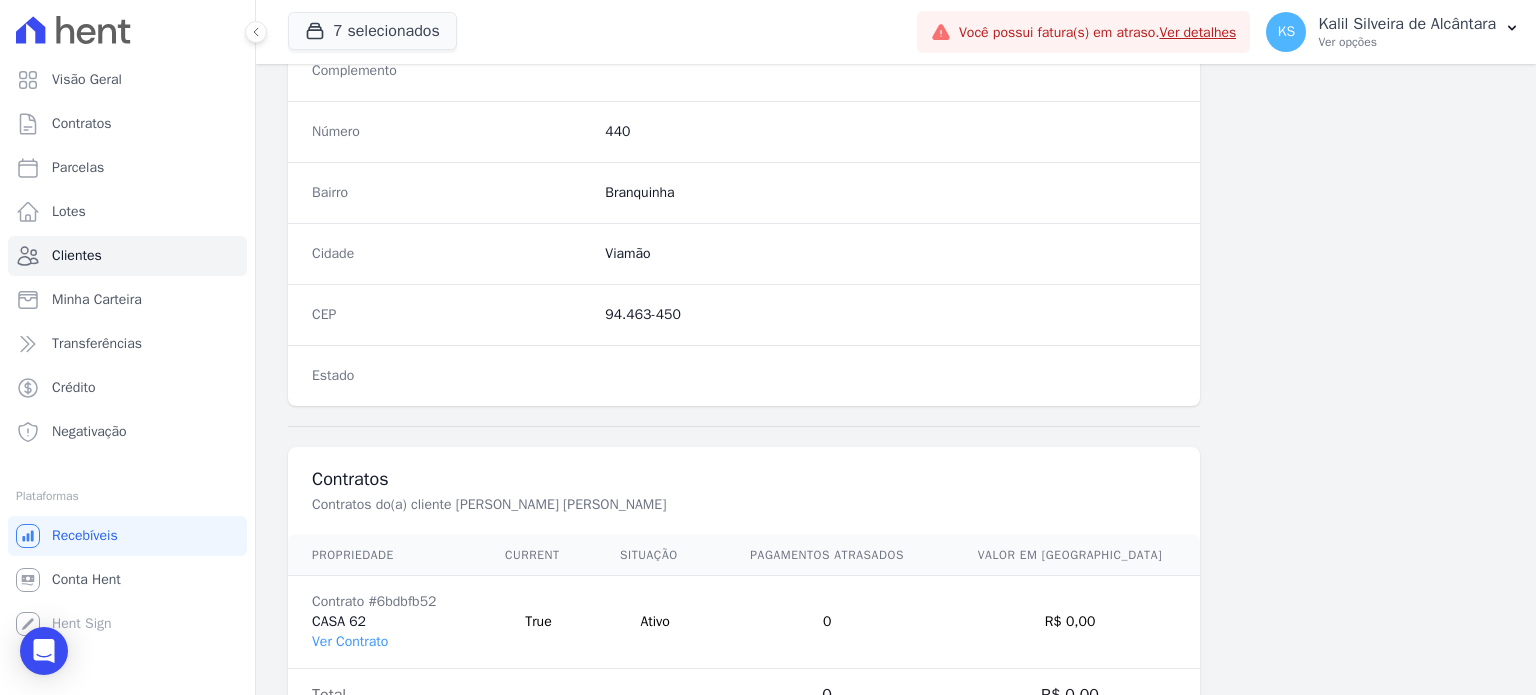 scroll, scrollTop: 1169, scrollLeft: 0, axis: vertical 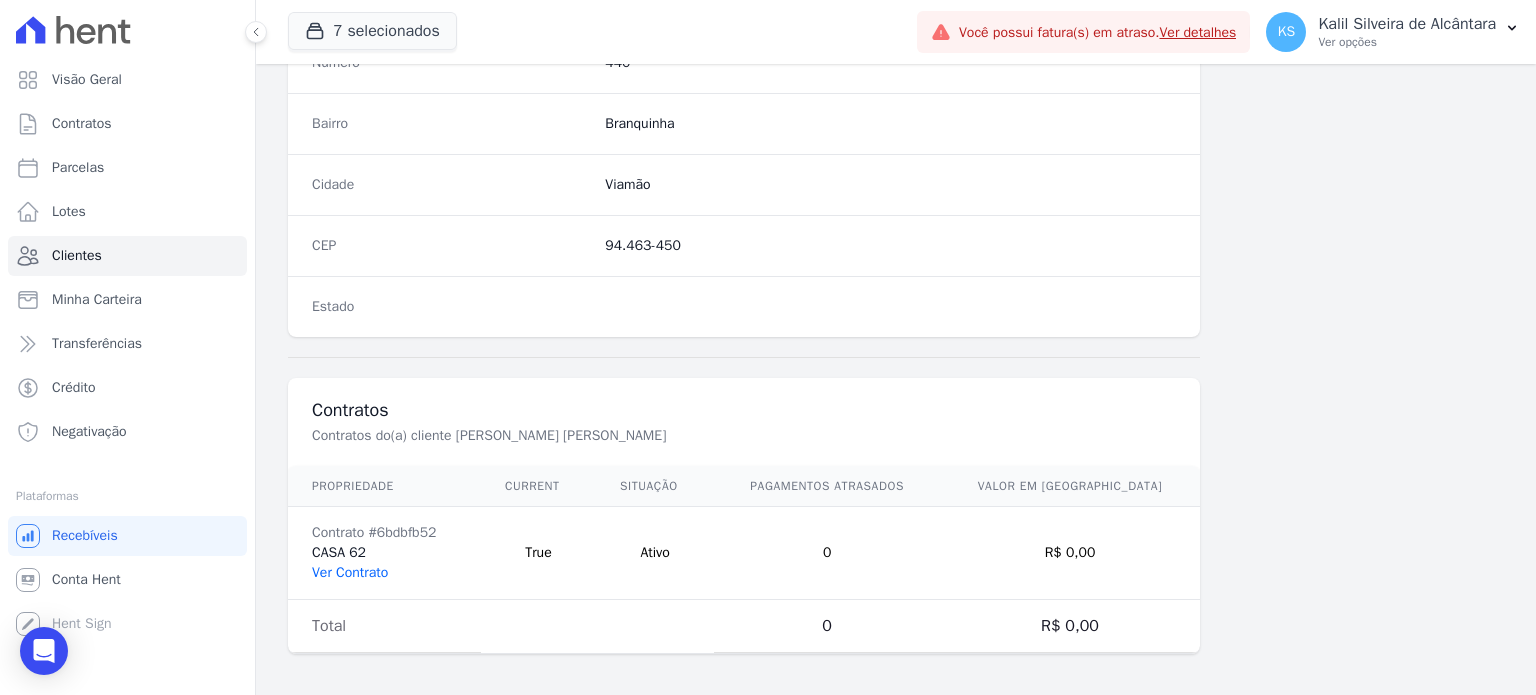click on "Ver Contrato" at bounding box center [350, 572] 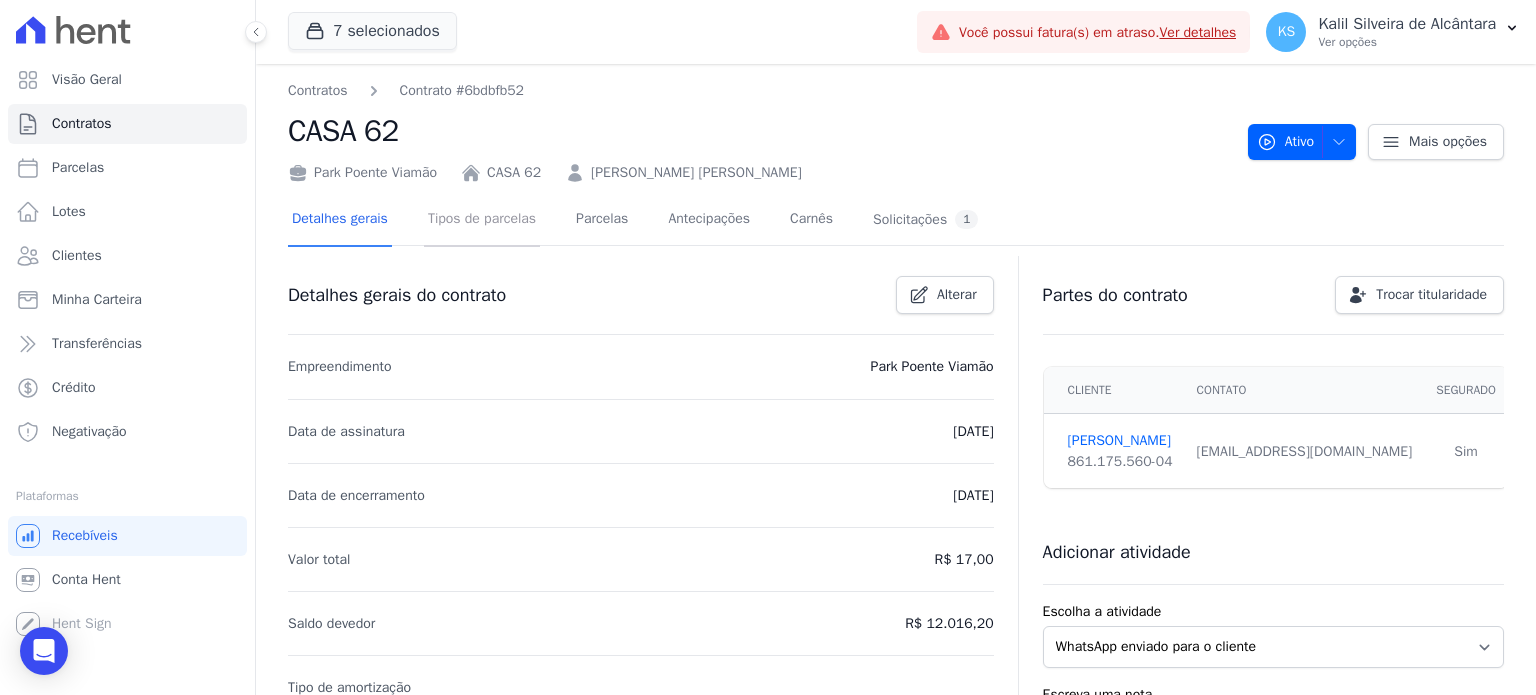 click on "Tipos de parcelas" at bounding box center (482, 220) 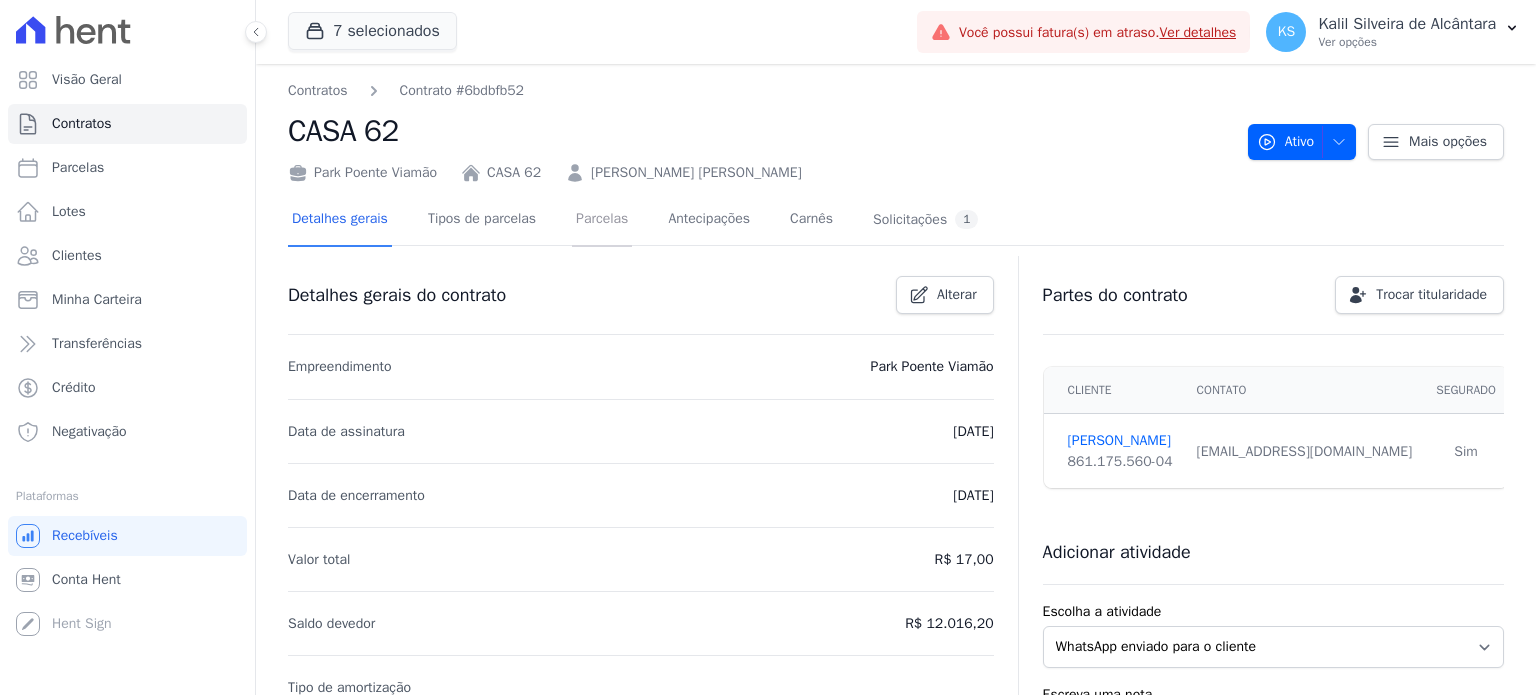 click on "Parcelas" at bounding box center [602, 220] 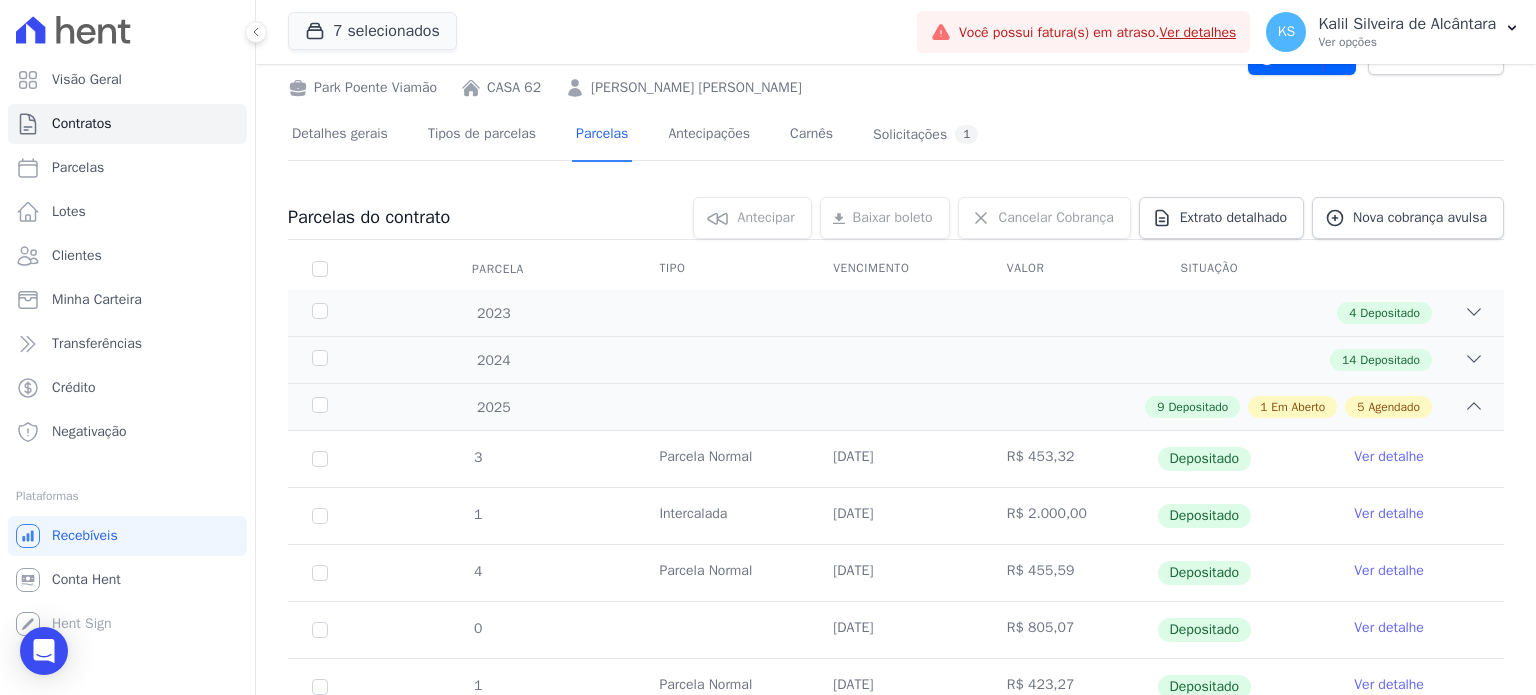 scroll, scrollTop: 0, scrollLeft: 0, axis: both 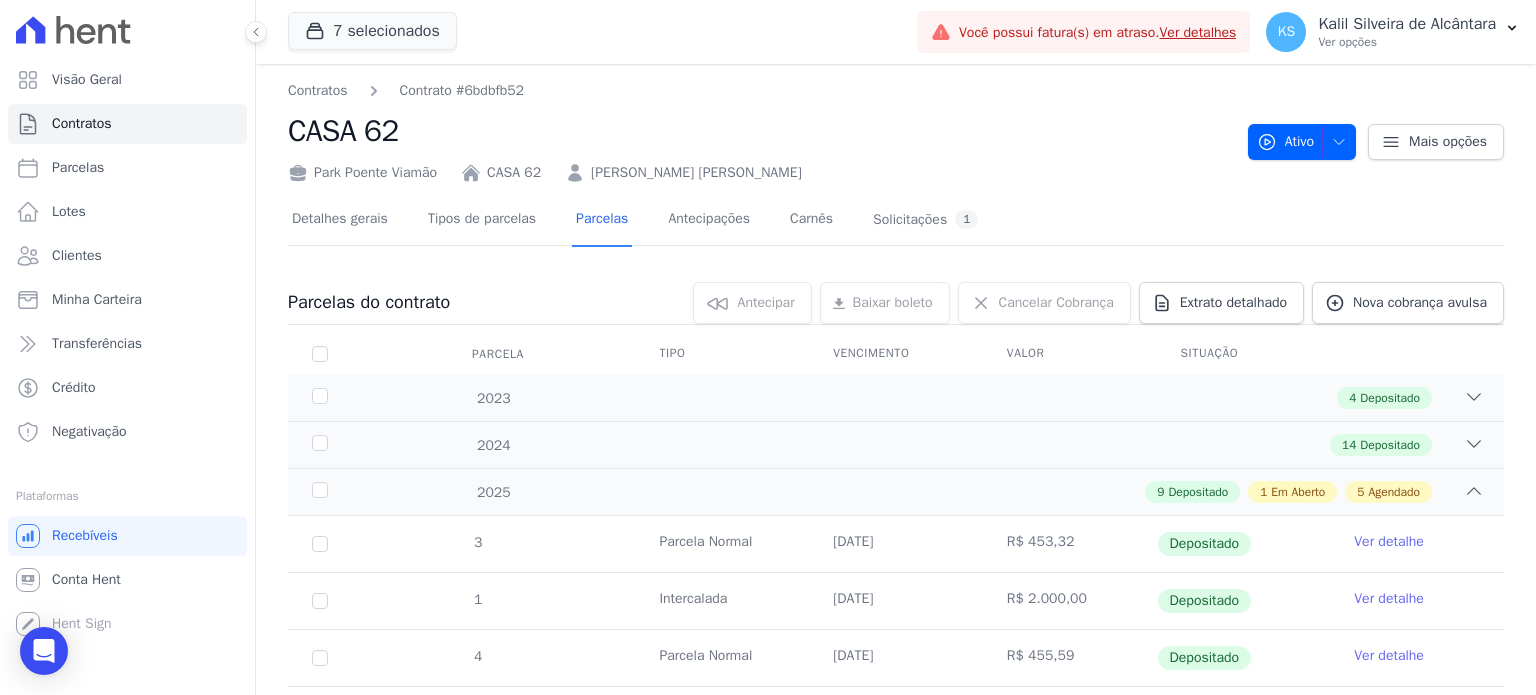 click on "ADILSON JUNIOR NUNES DE MELLO" at bounding box center [696, 172] 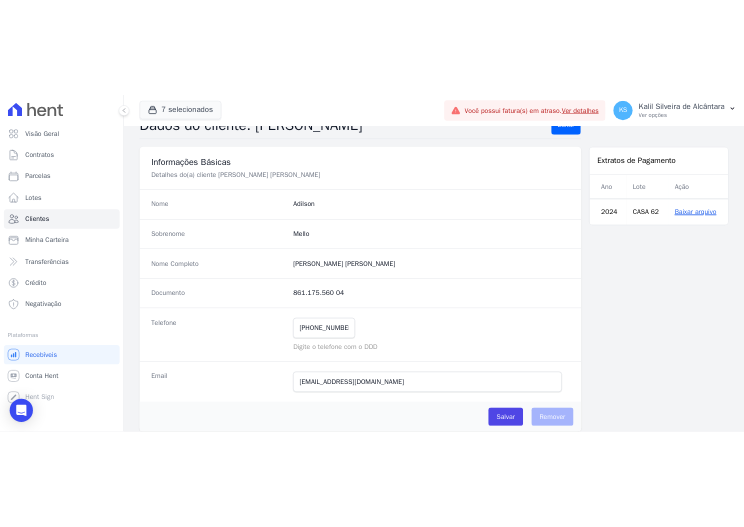 scroll, scrollTop: 100, scrollLeft: 0, axis: vertical 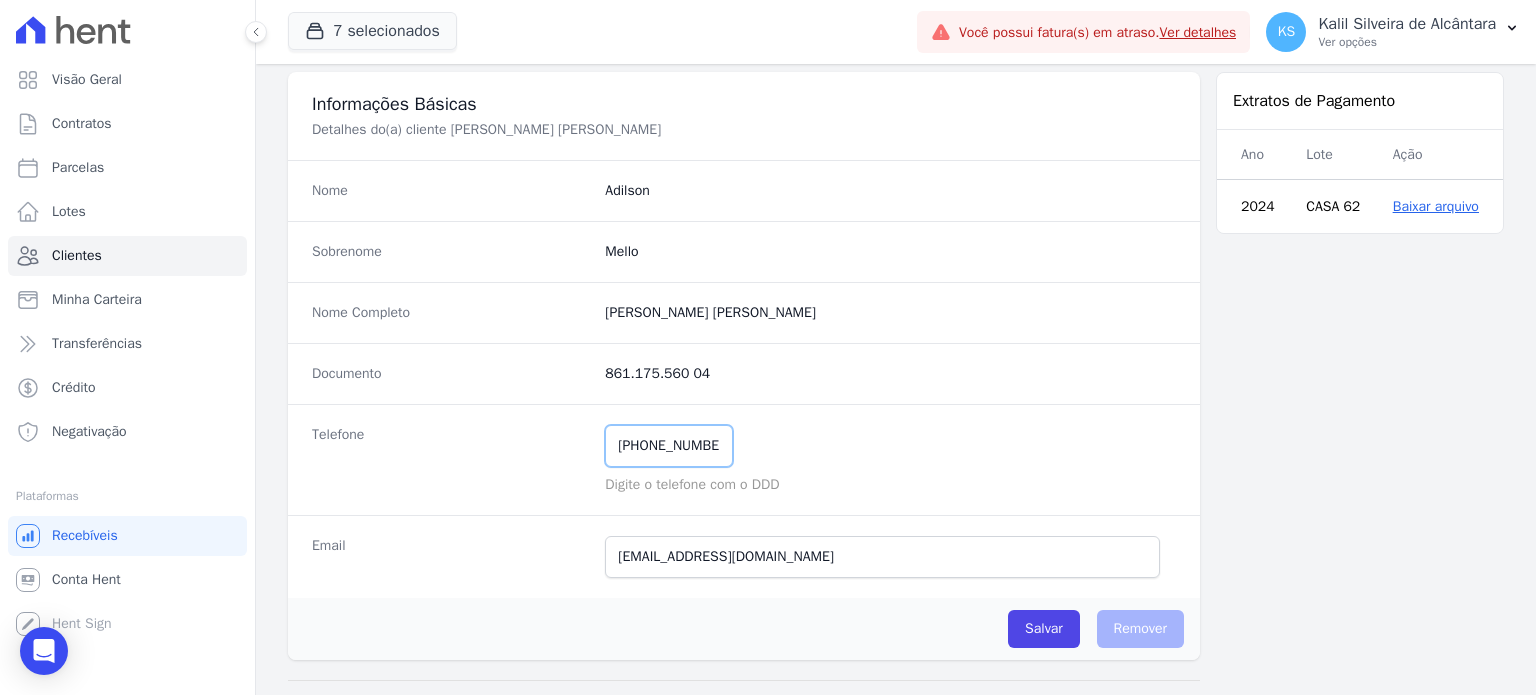 drag, startPoint x: 722, startPoint y: 443, endPoint x: 502, endPoint y: 425, distance: 220.73514 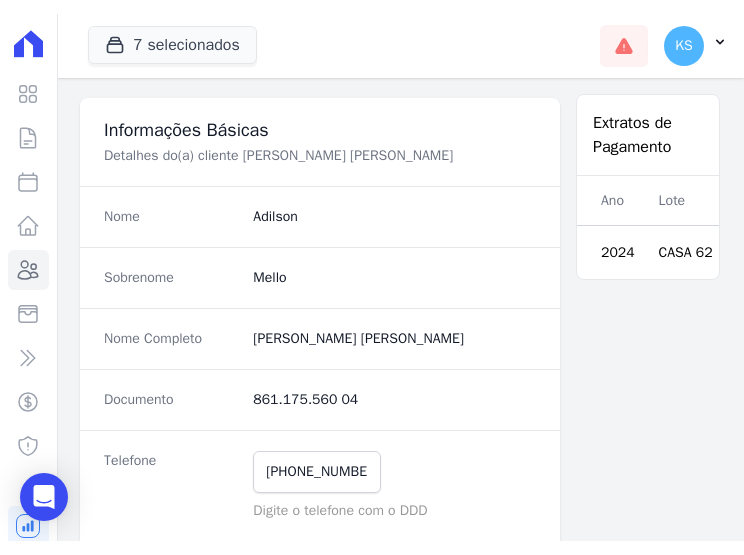 scroll, scrollTop: 0, scrollLeft: 0, axis: both 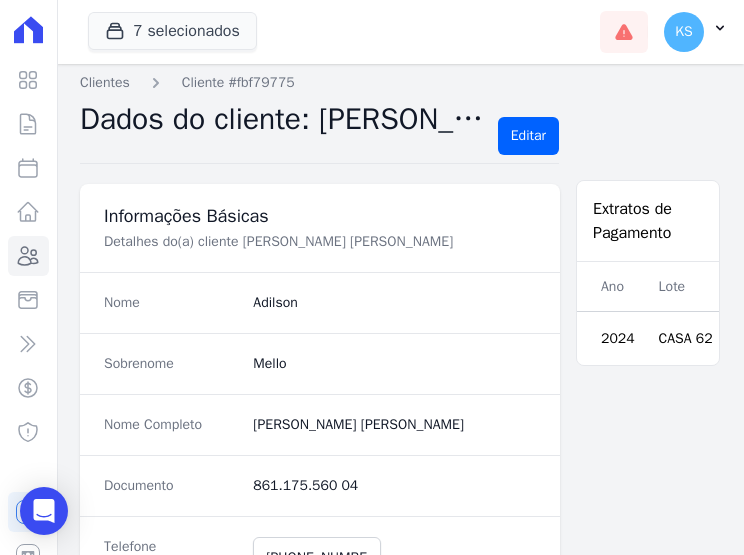 click on "Telefone
(51) 99703-6822
Mensagem de SMS ainda não enviada..
Mensagem de Whatsapp ainda não enviada..
Digite o telefone com o DDD" at bounding box center (320, 571) 